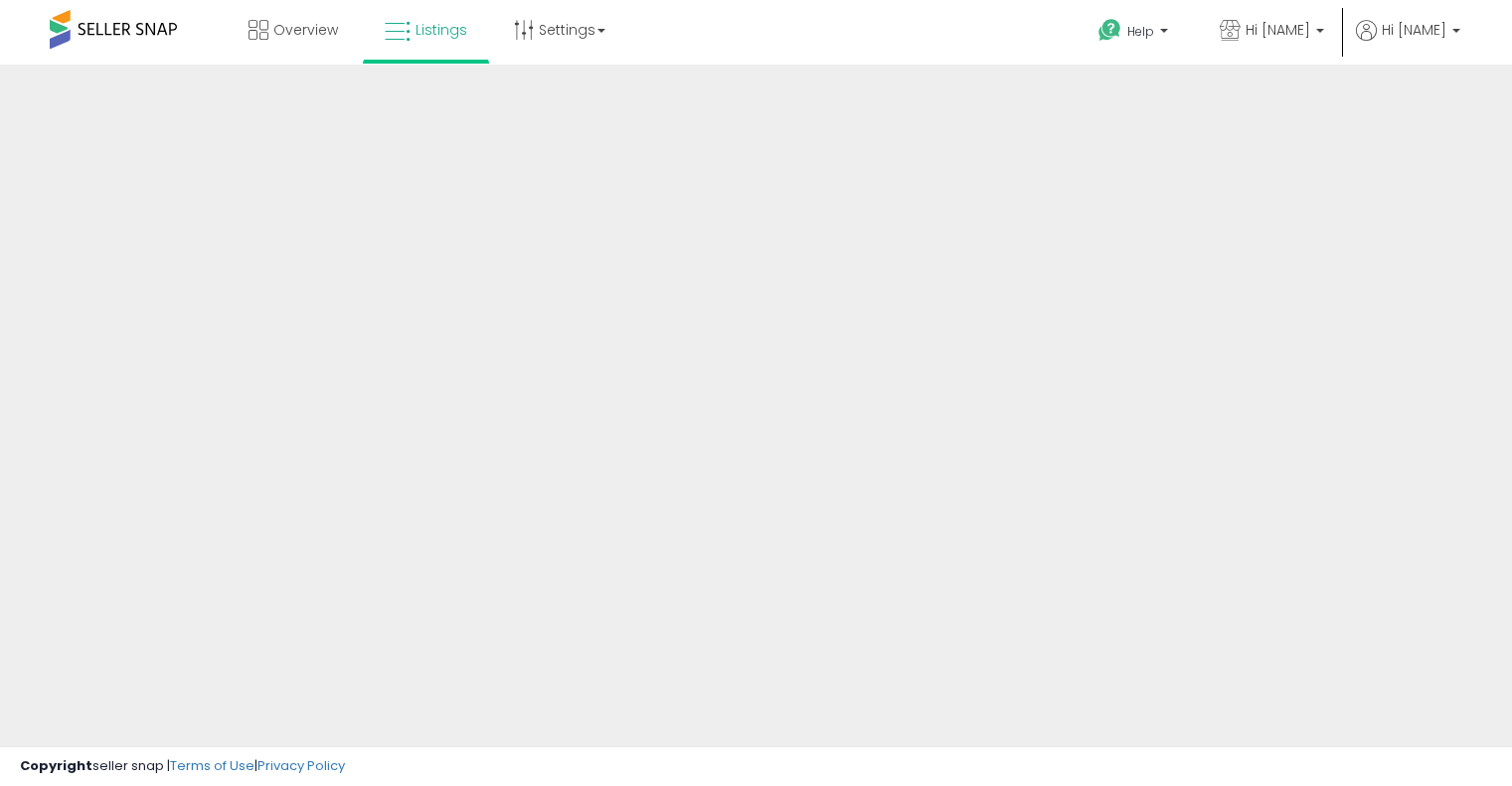 scroll, scrollTop: 0, scrollLeft: 0, axis: both 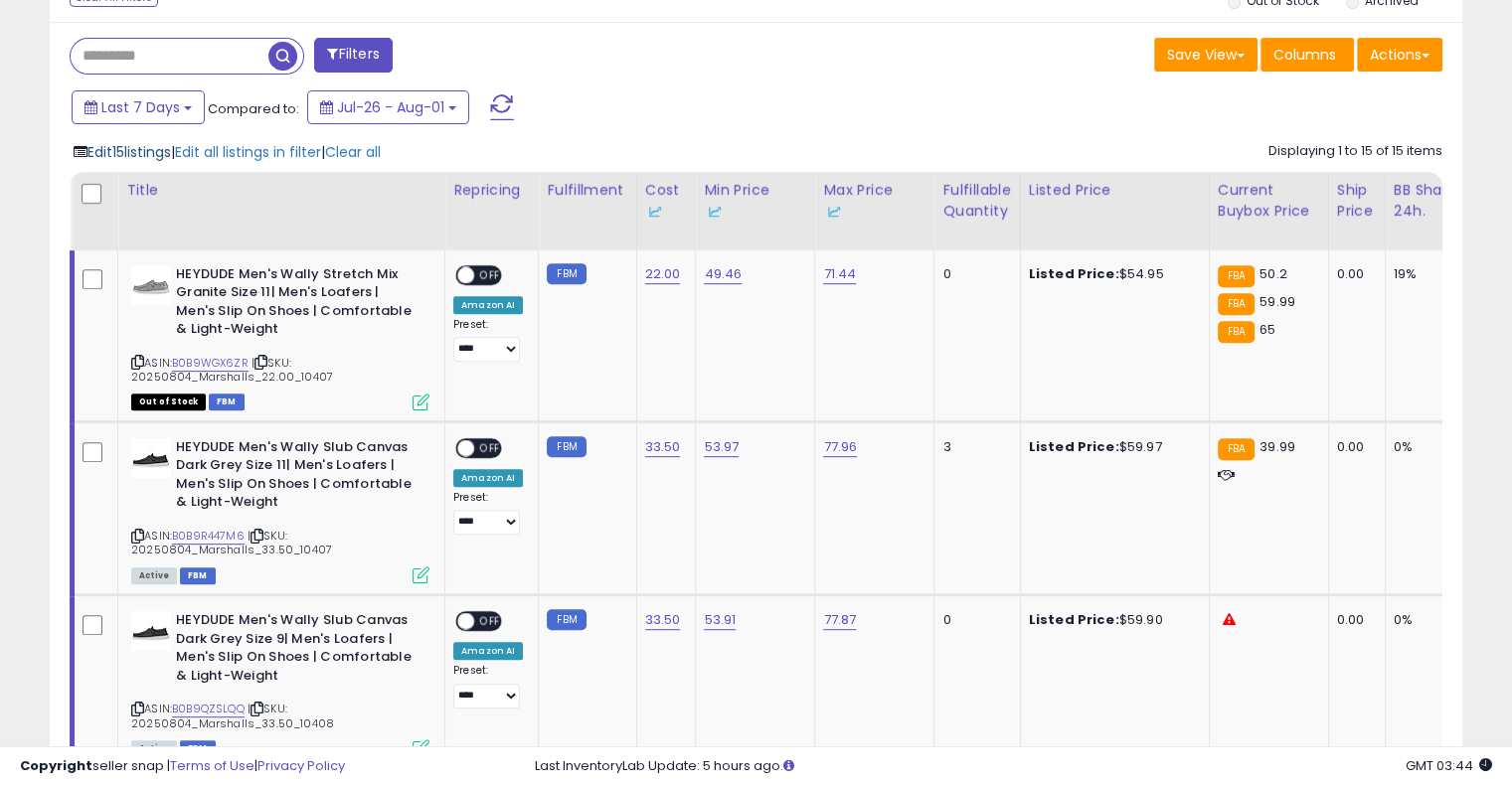 click on "Edit  15  listings" at bounding box center (129, 152) 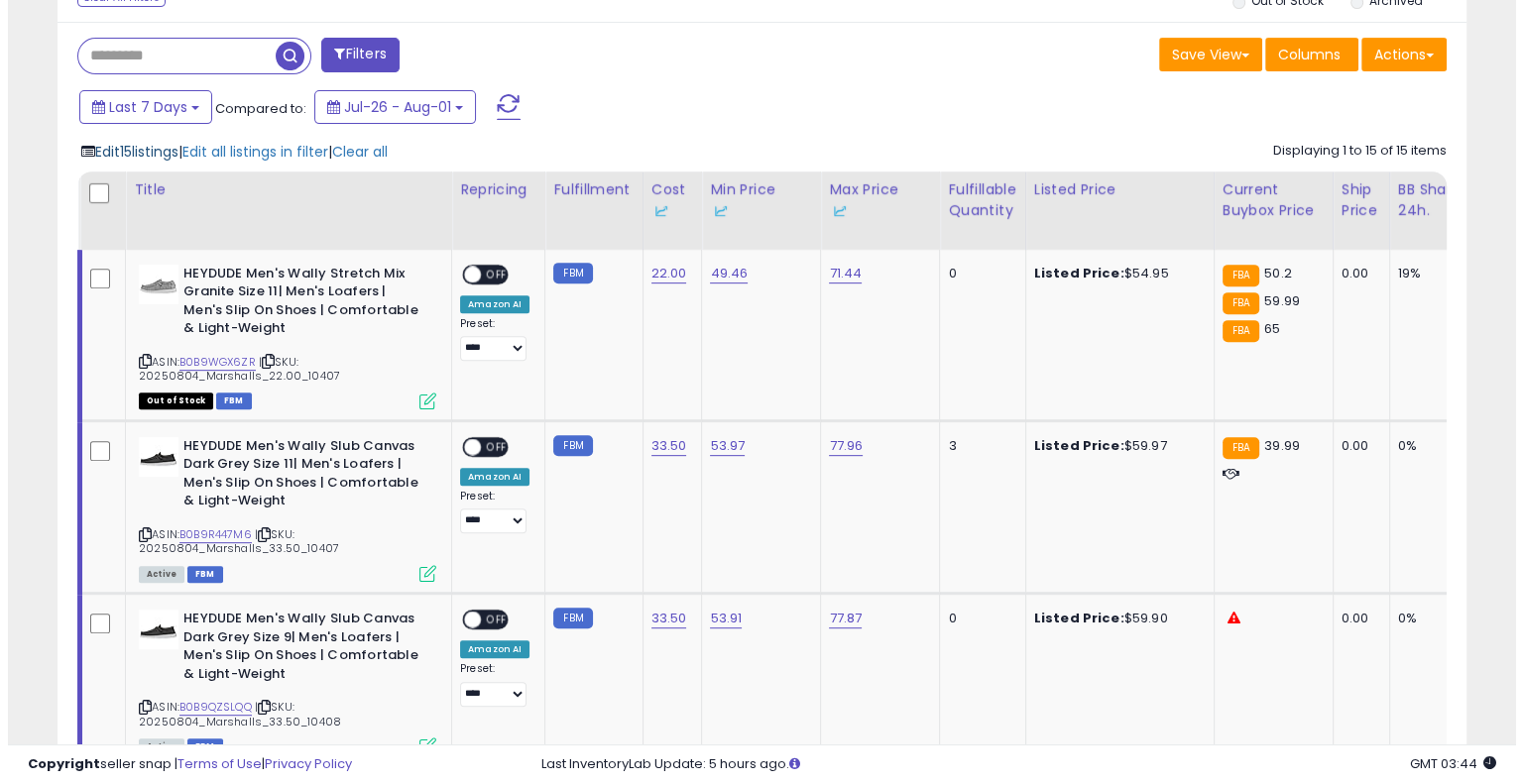 scroll, scrollTop: 990743, scrollLeft: 990712, axis: both 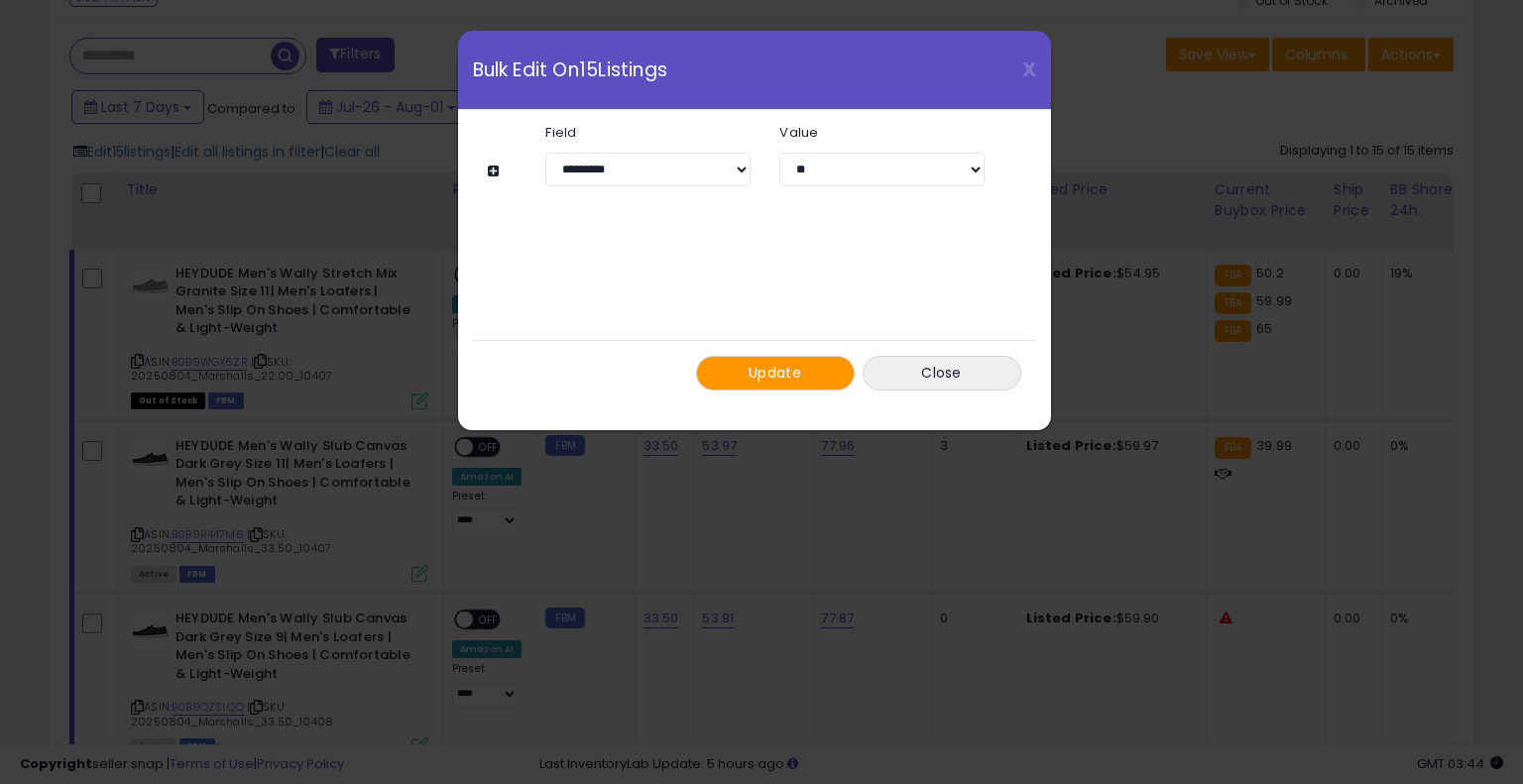 click on "Update" at bounding box center [774, 373] 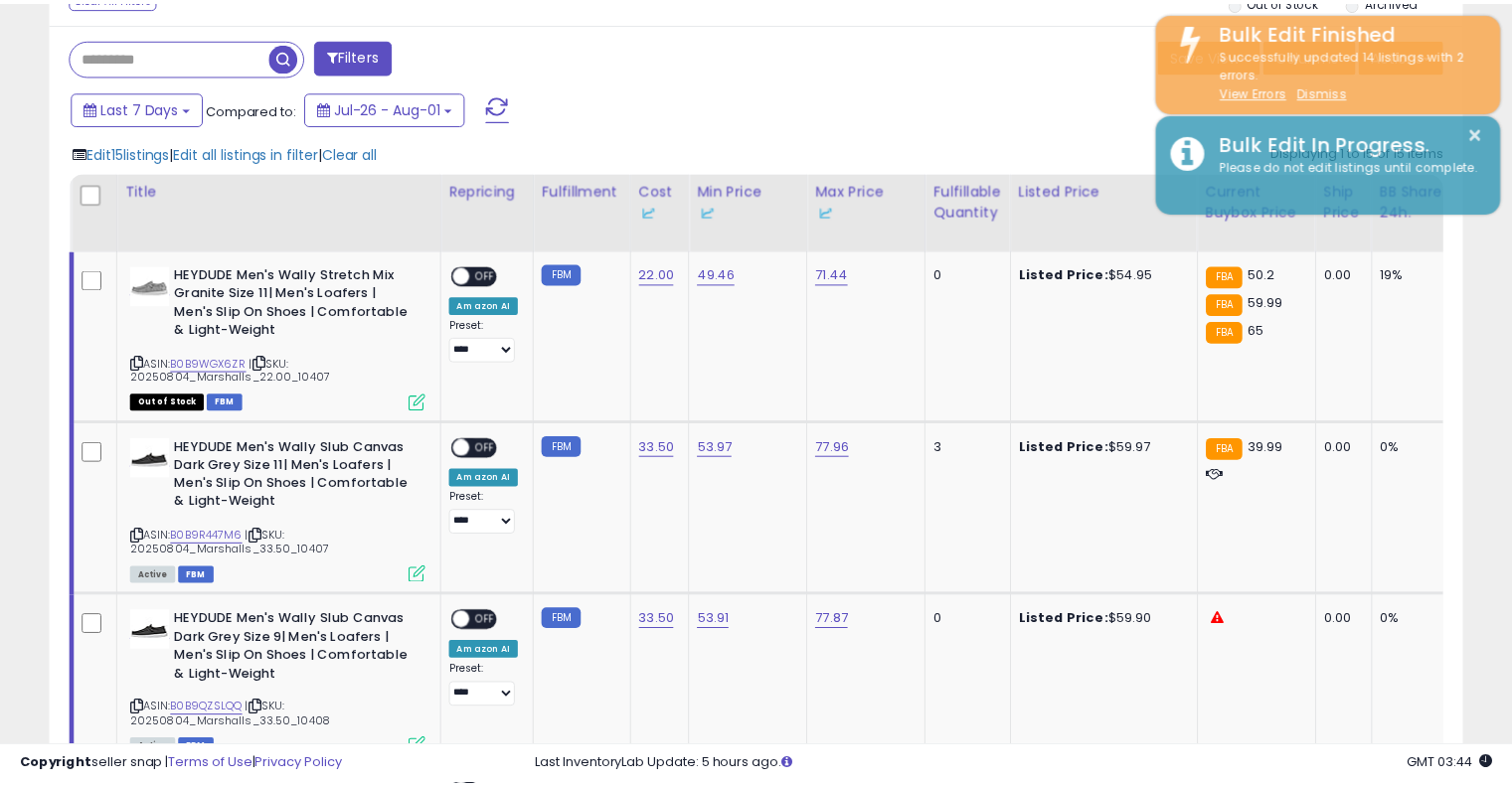 scroll, scrollTop: 406, scrollLeft: 817, axis: both 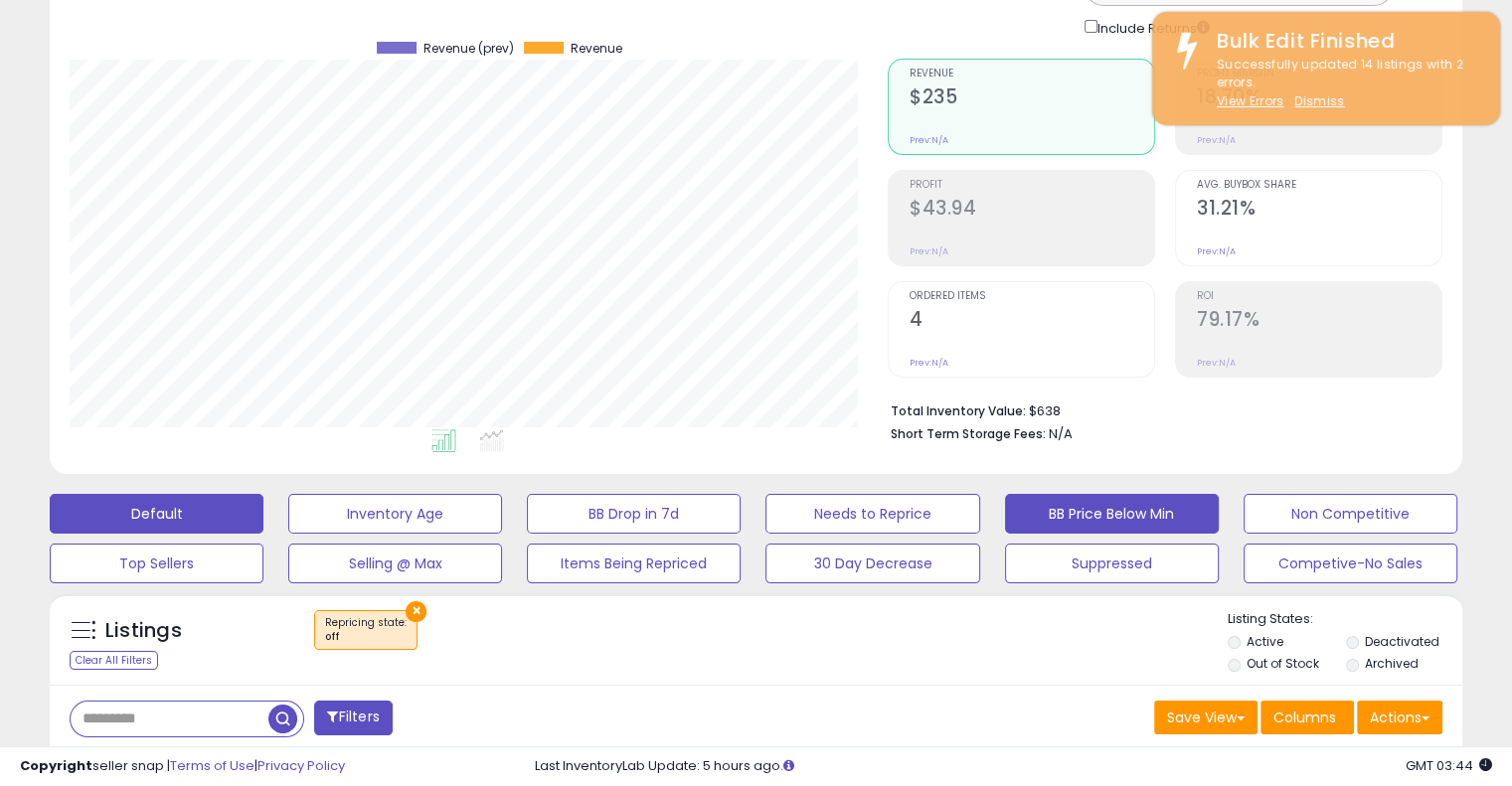 click on "BB Price Below Min" at bounding box center (395, 514) 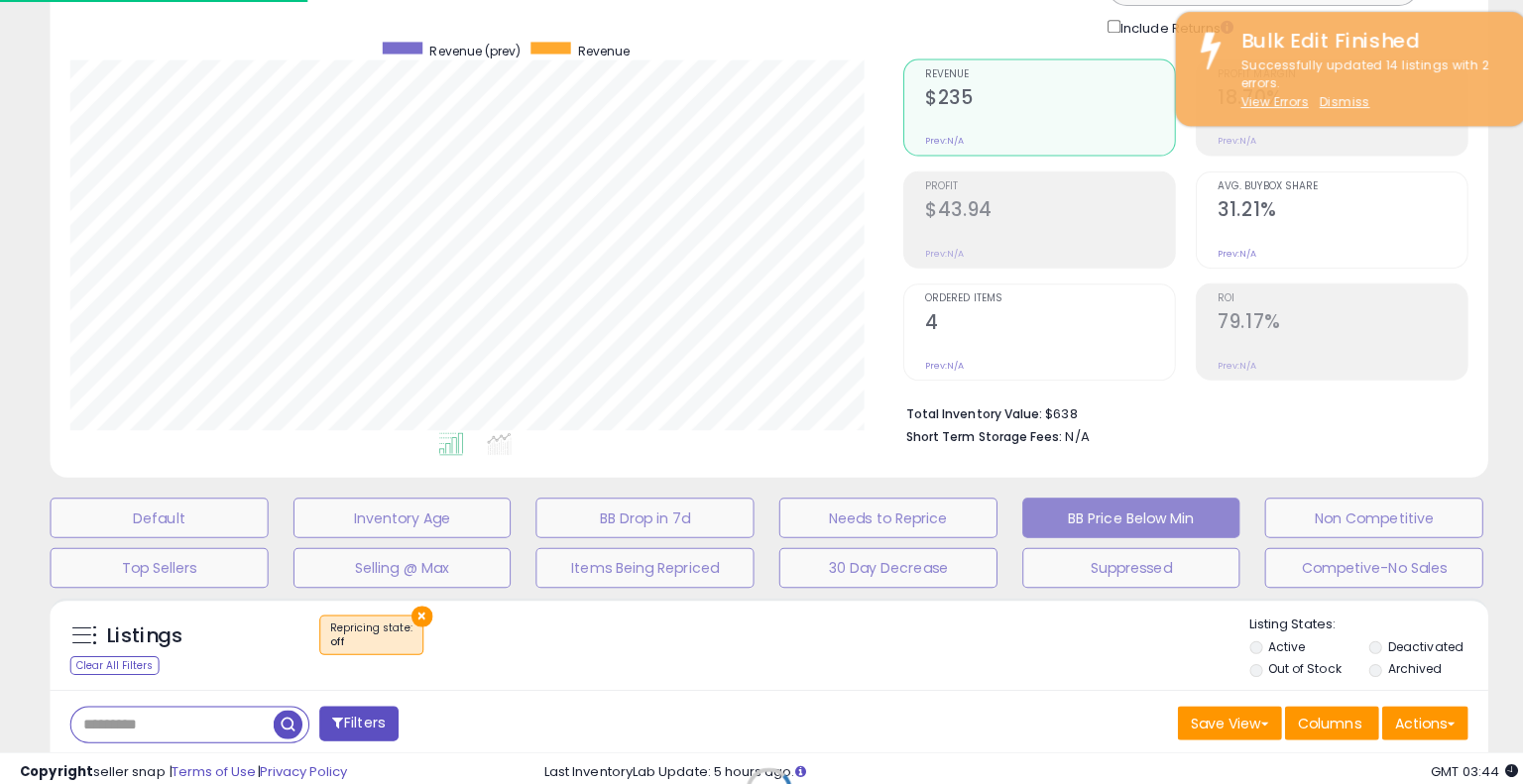 scroll, scrollTop: 990743, scrollLeft: 990712, axis: both 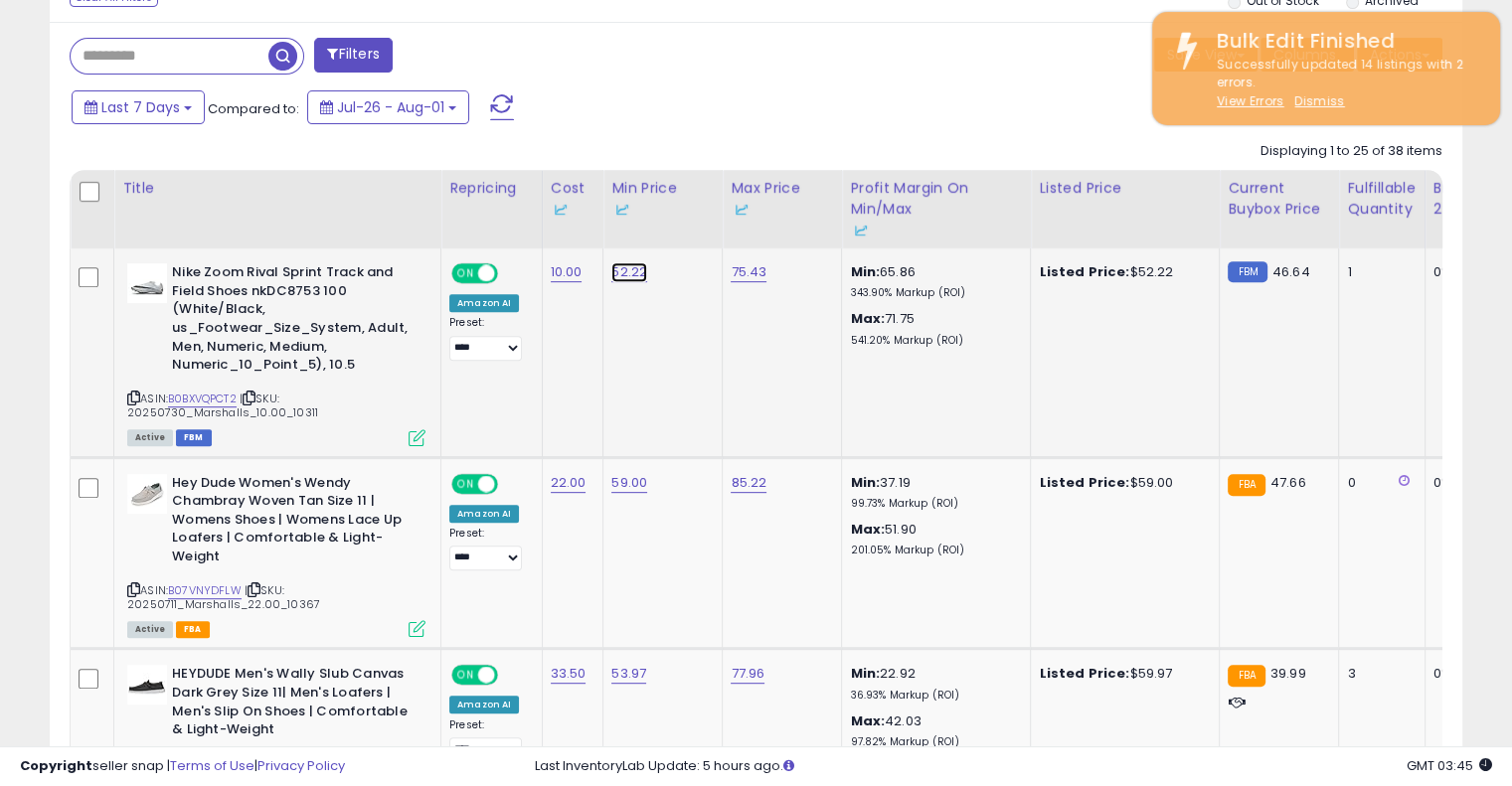 click on "52.22" at bounding box center [629, 272] 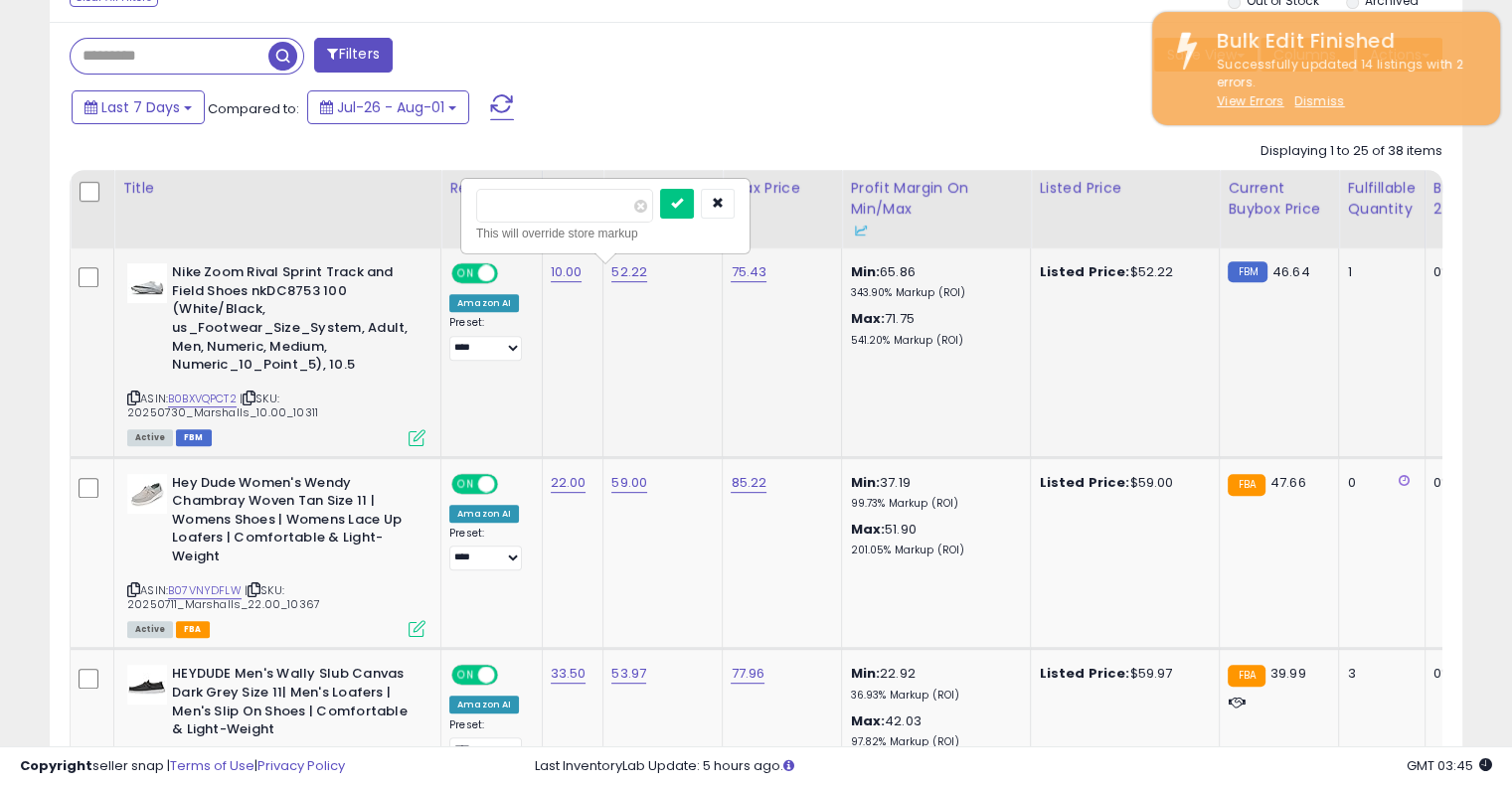 drag, startPoint x: 543, startPoint y: 206, endPoint x: 461, endPoint y: 195, distance: 82.73452 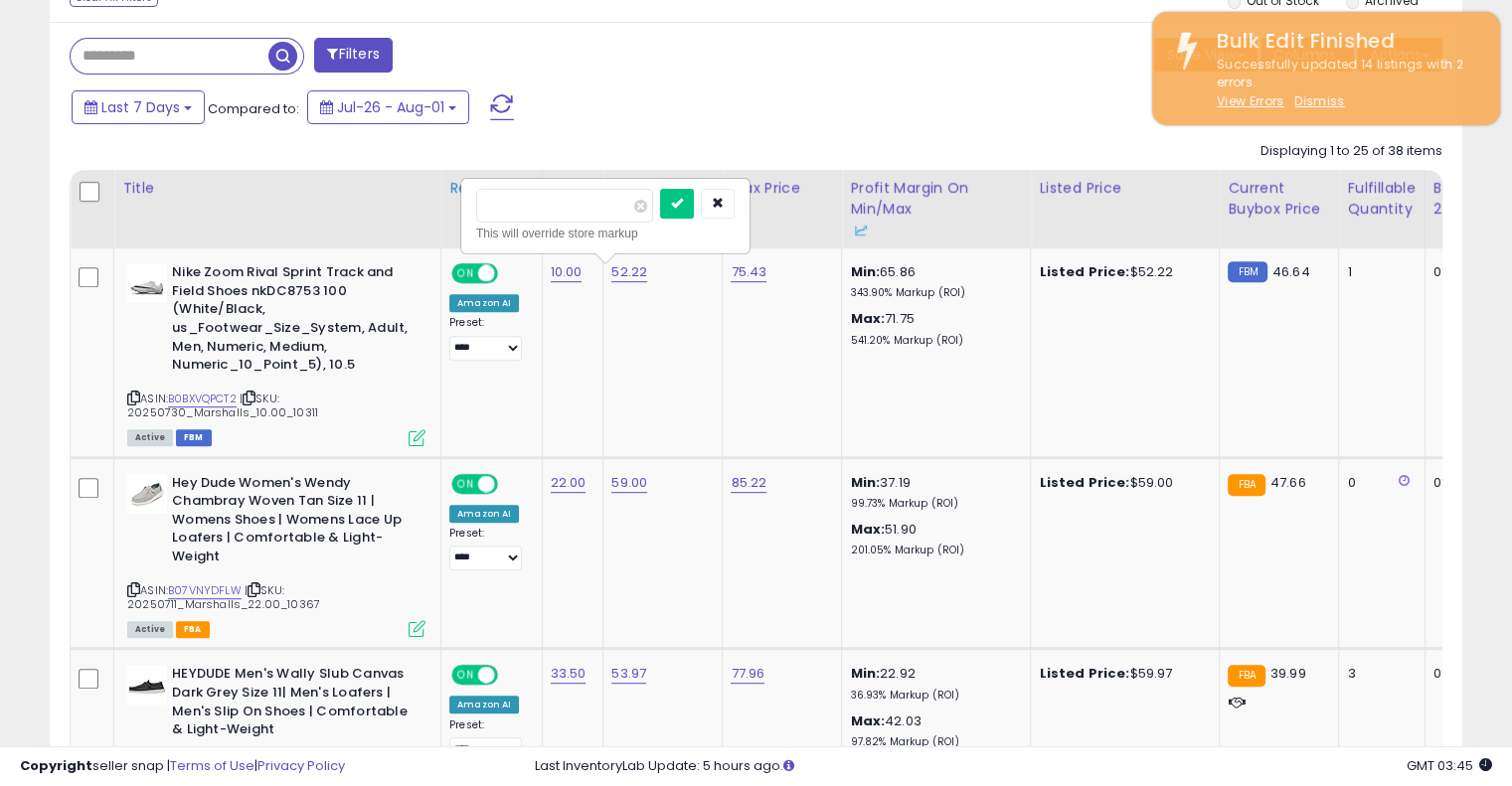 type on "**" 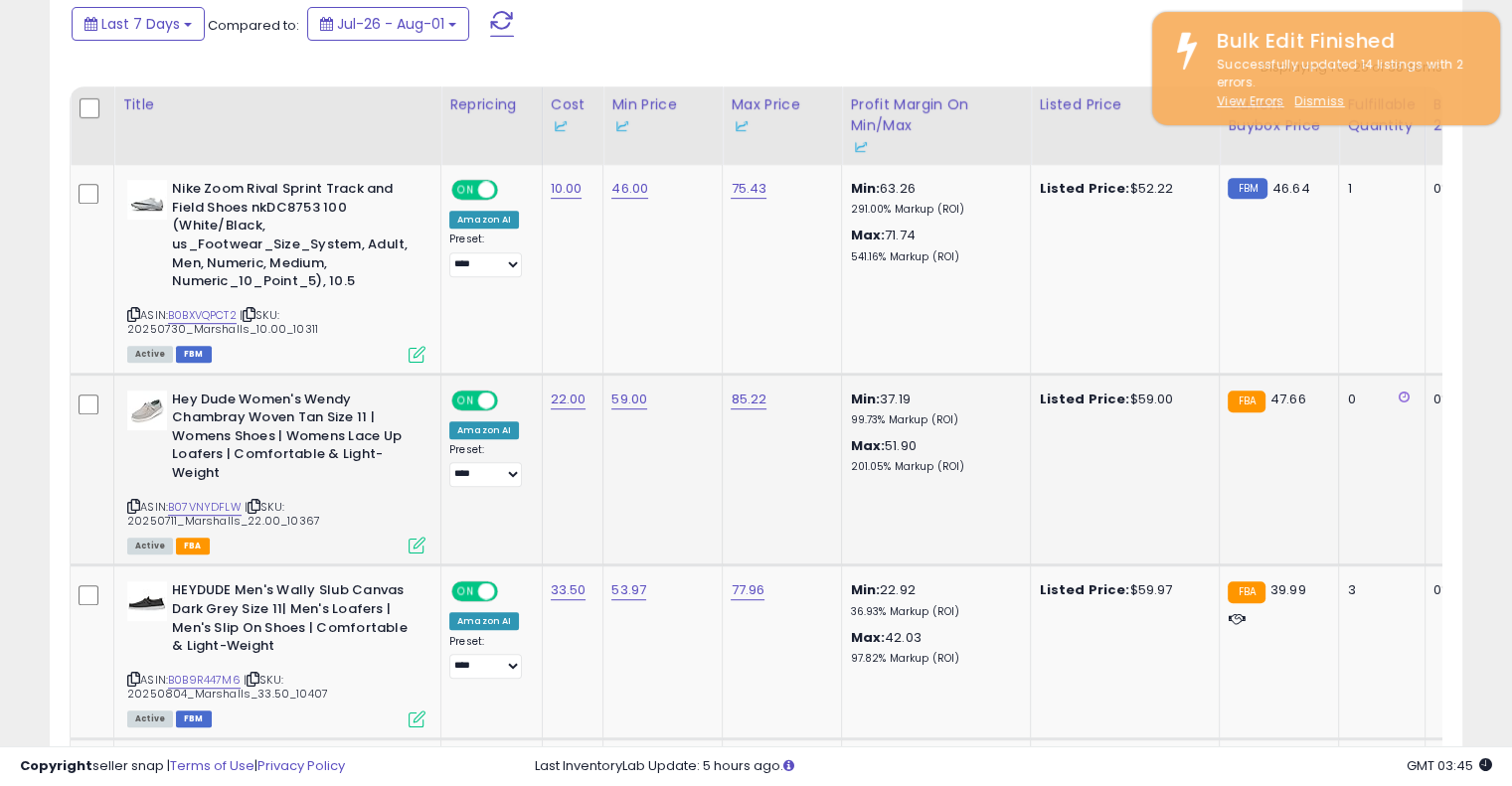 scroll, scrollTop: 927, scrollLeft: 0, axis: vertical 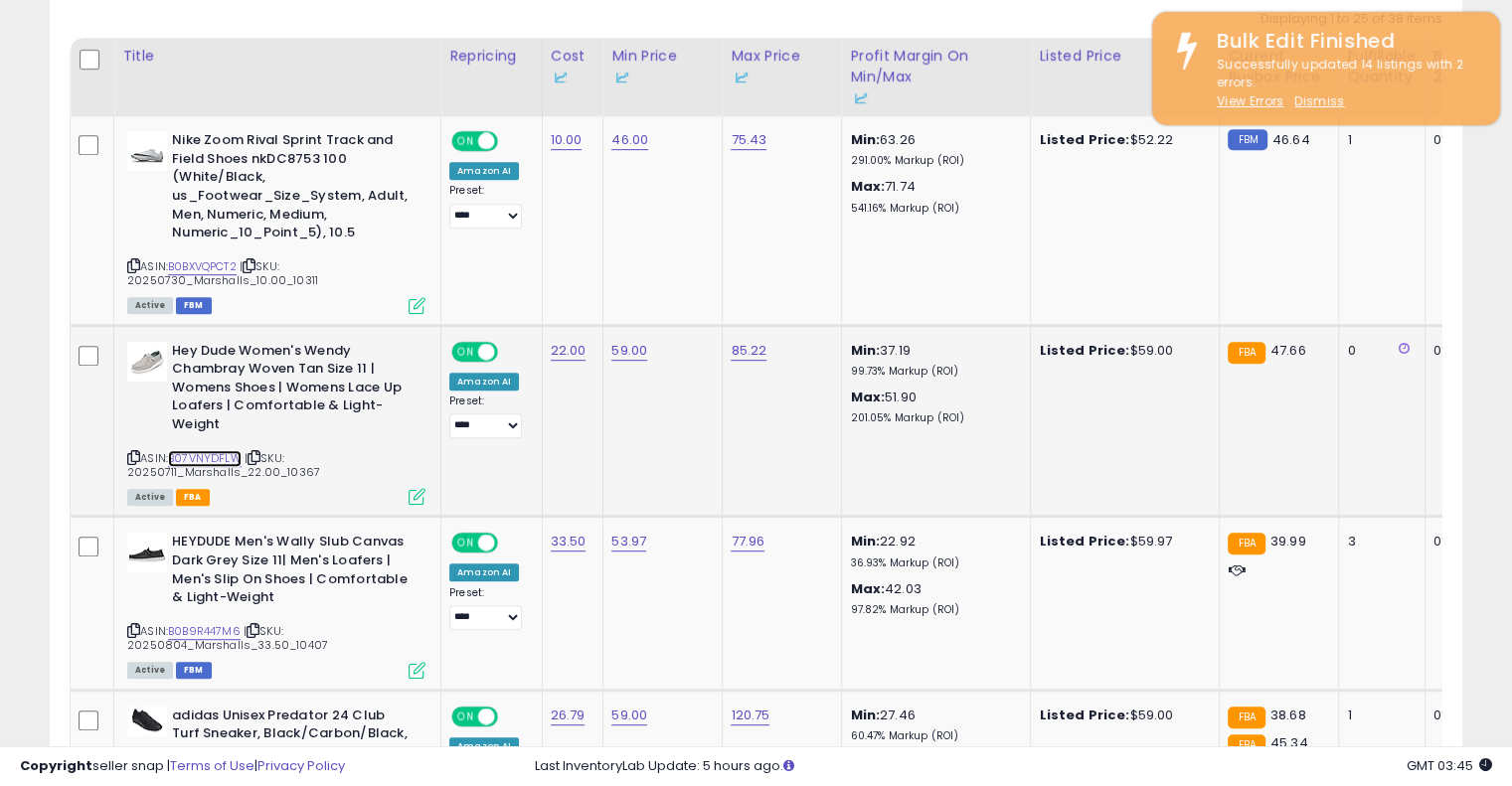 click on "B07VNYDFLW" at bounding box center (205, 458) 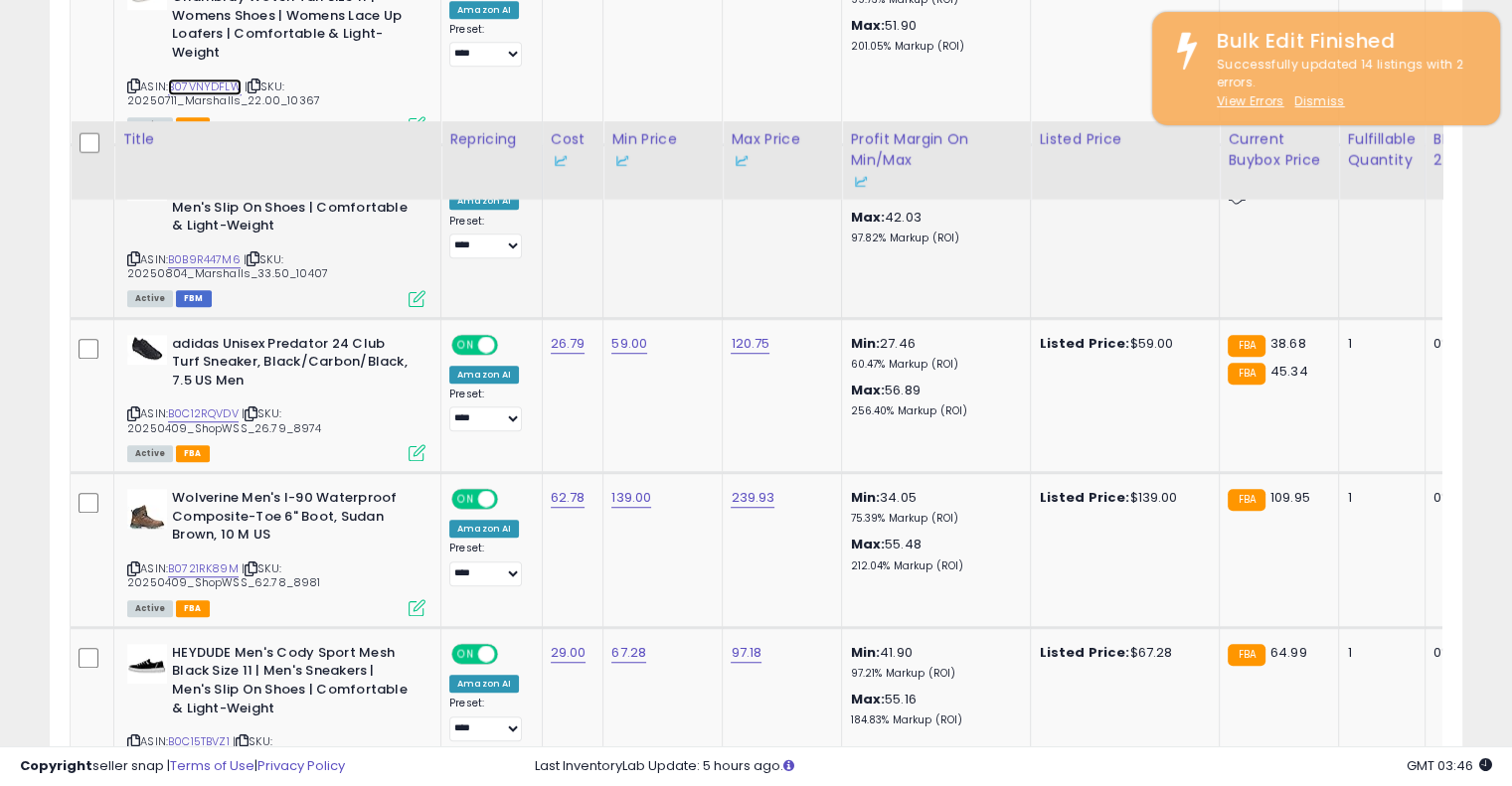 scroll, scrollTop: 1192, scrollLeft: 0, axis: vertical 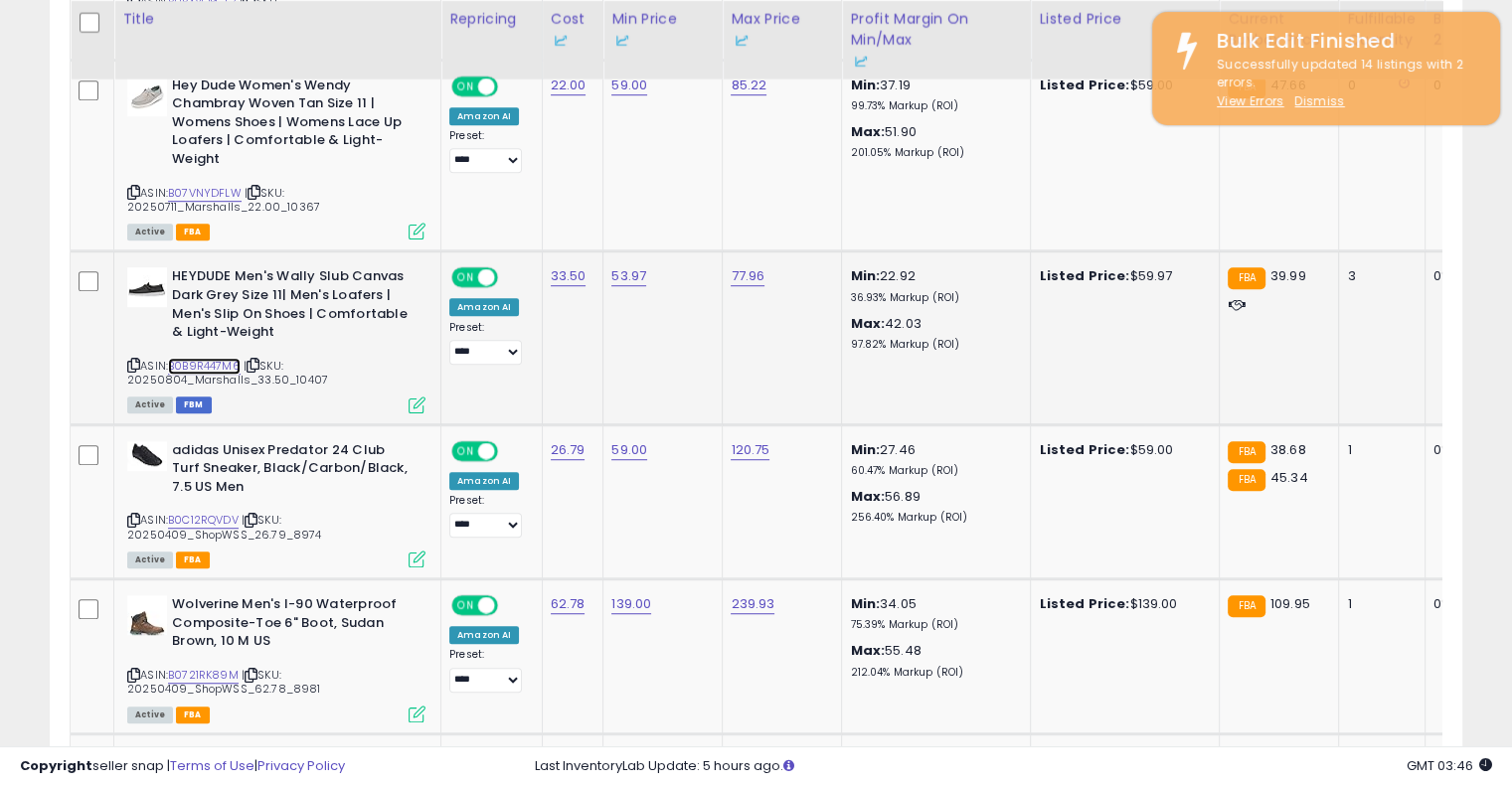 click on "B0B9R447M6" at bounding box center (204, 366) 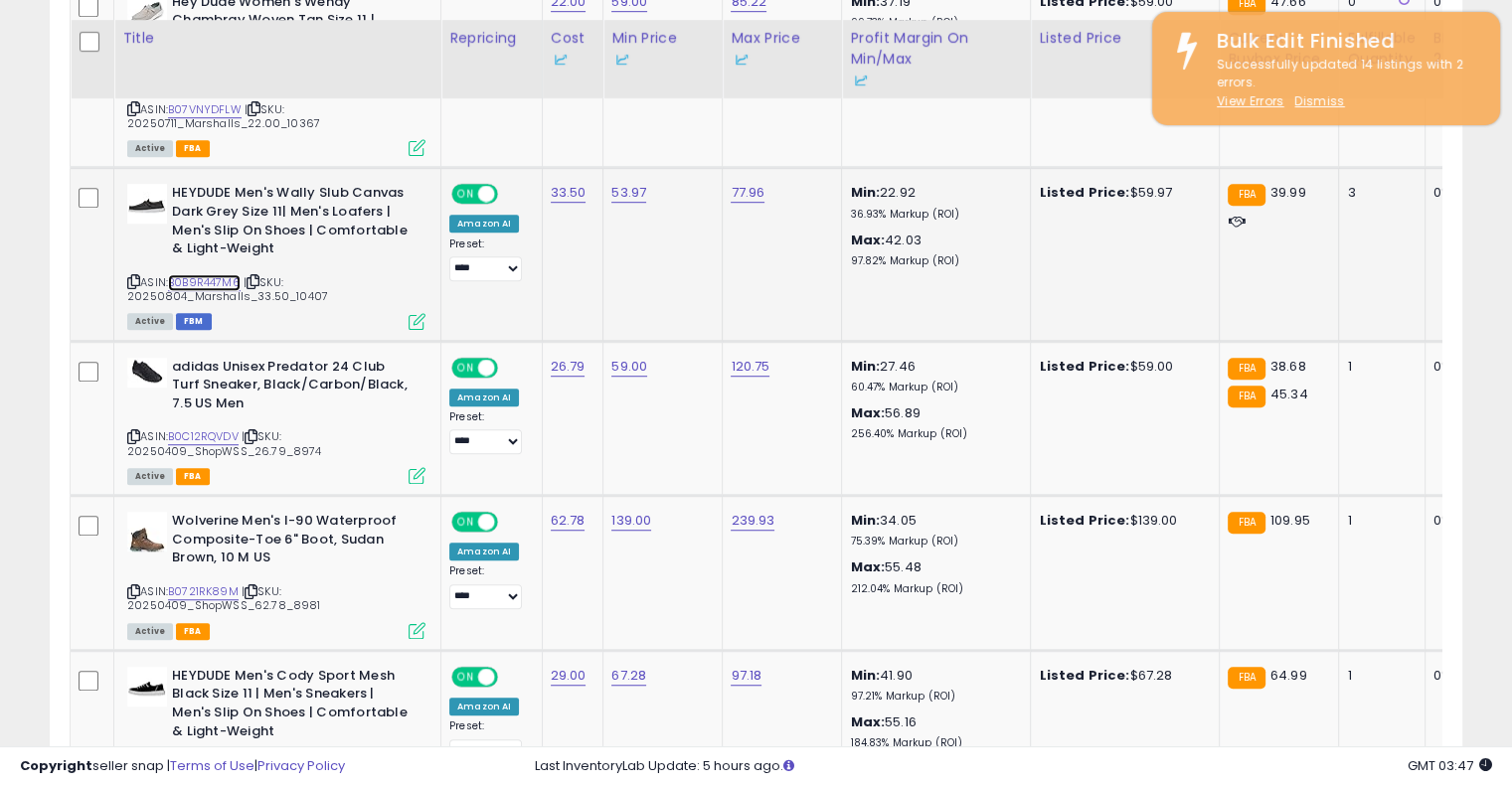 scroll, scrollTop: 1325, scrollLeft: 0, axis: vertical 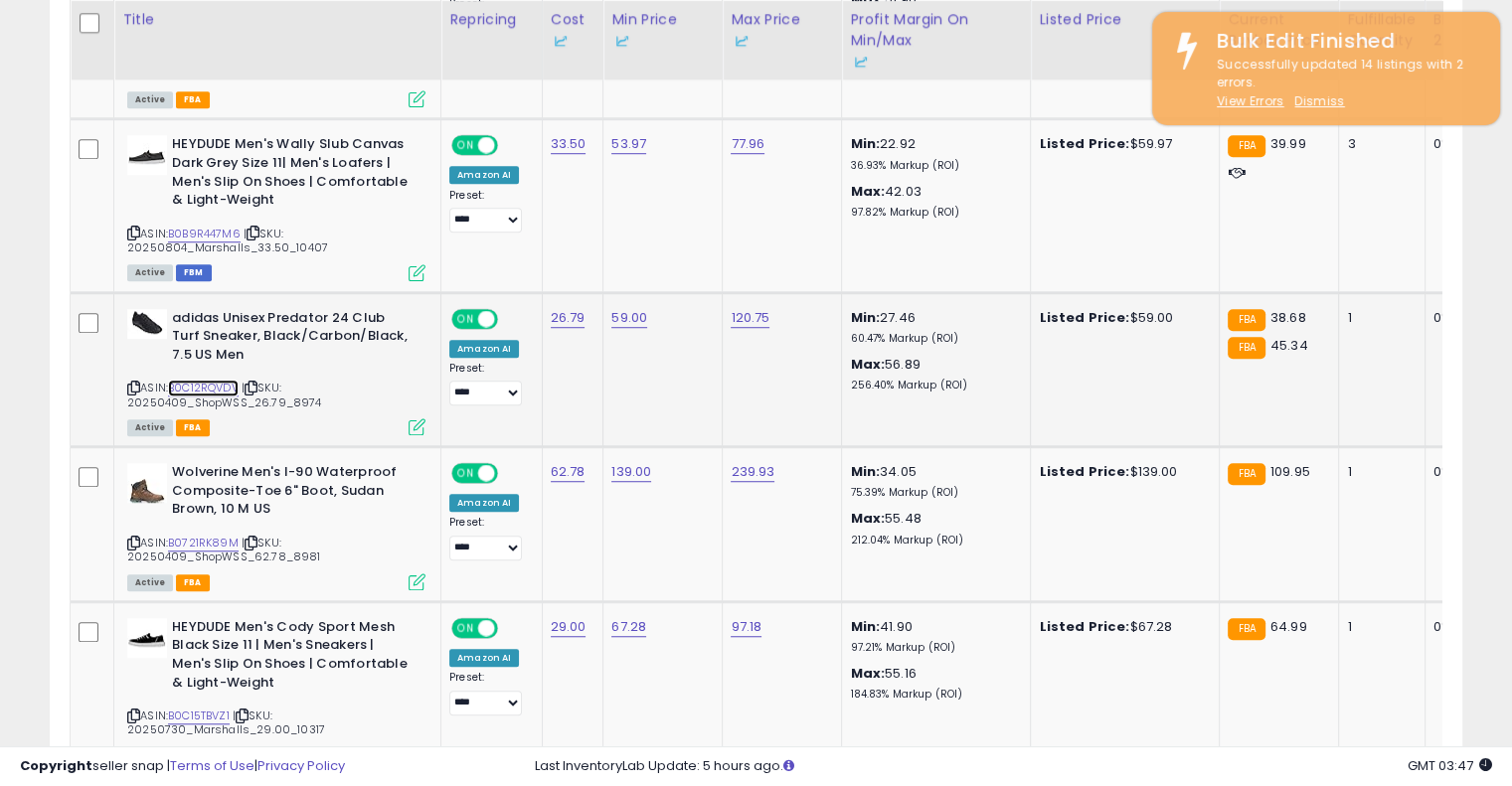 click on "B0C12RQVDV" at bounding box center [203, 388] 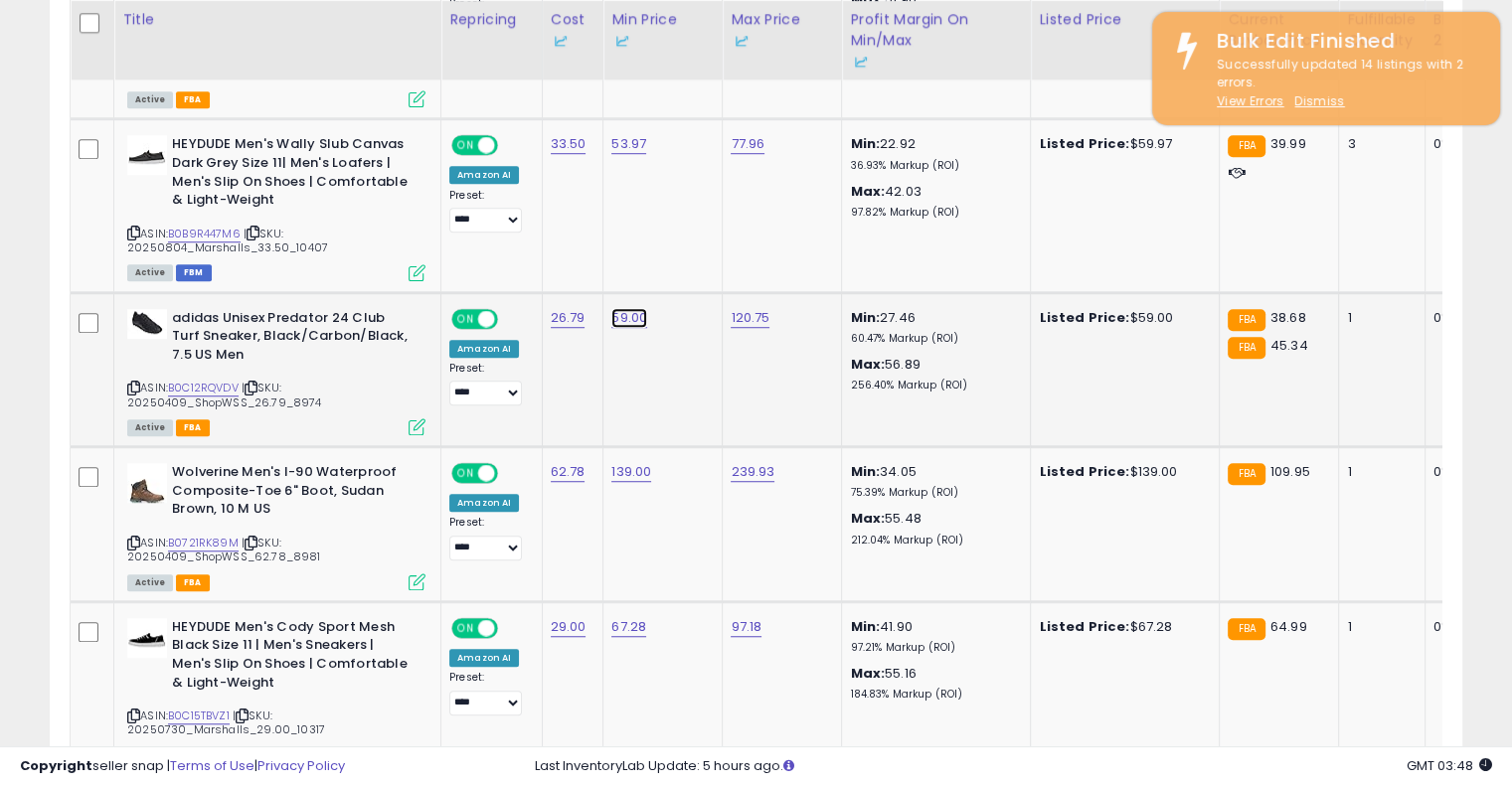 click on "59.00" at bounding box center (629, -257) 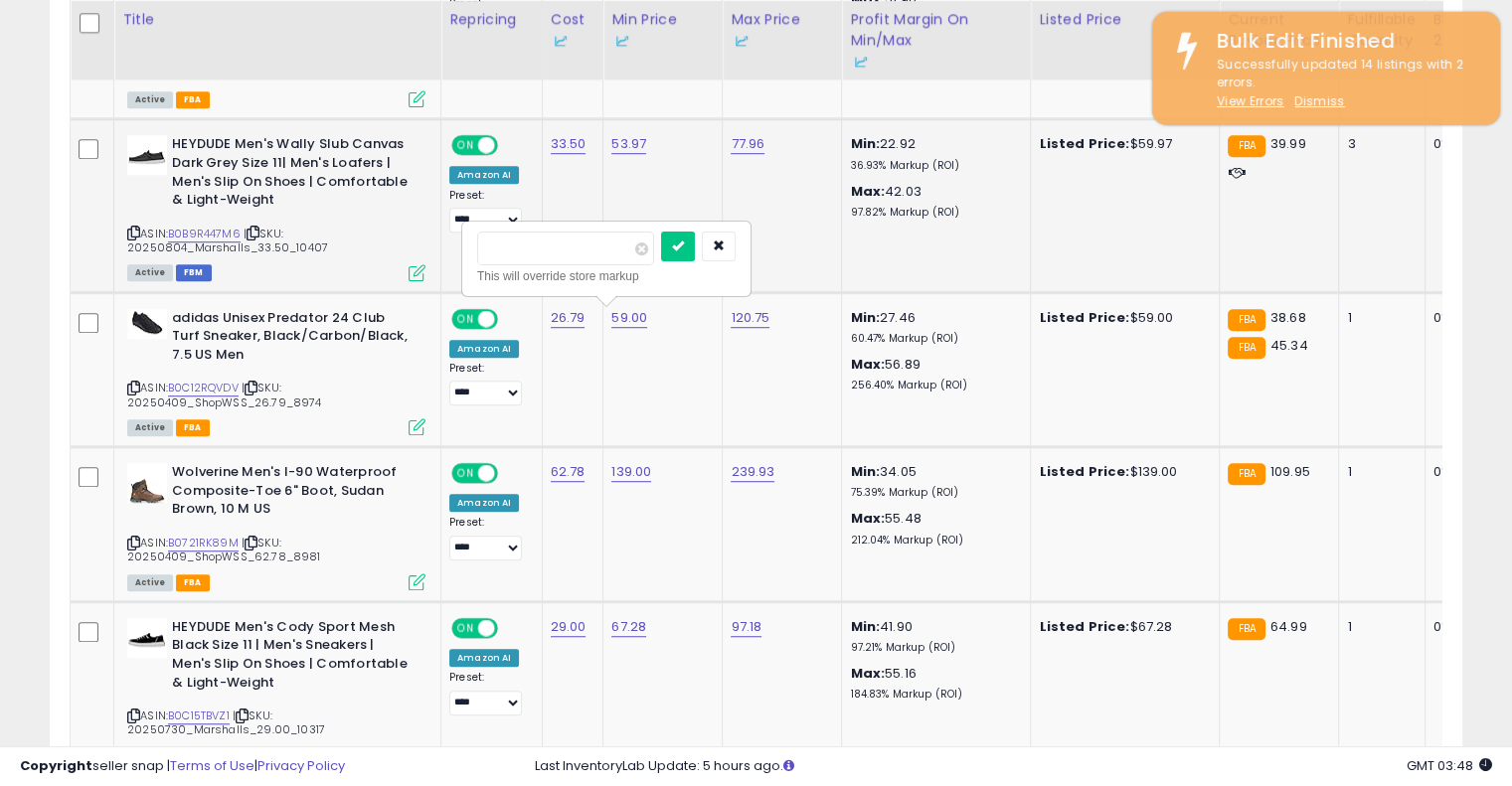 drag, startPoint x: 555, startPoint y: 244, endPoint x: 441, endPoint y: 235, distance: 114.35471 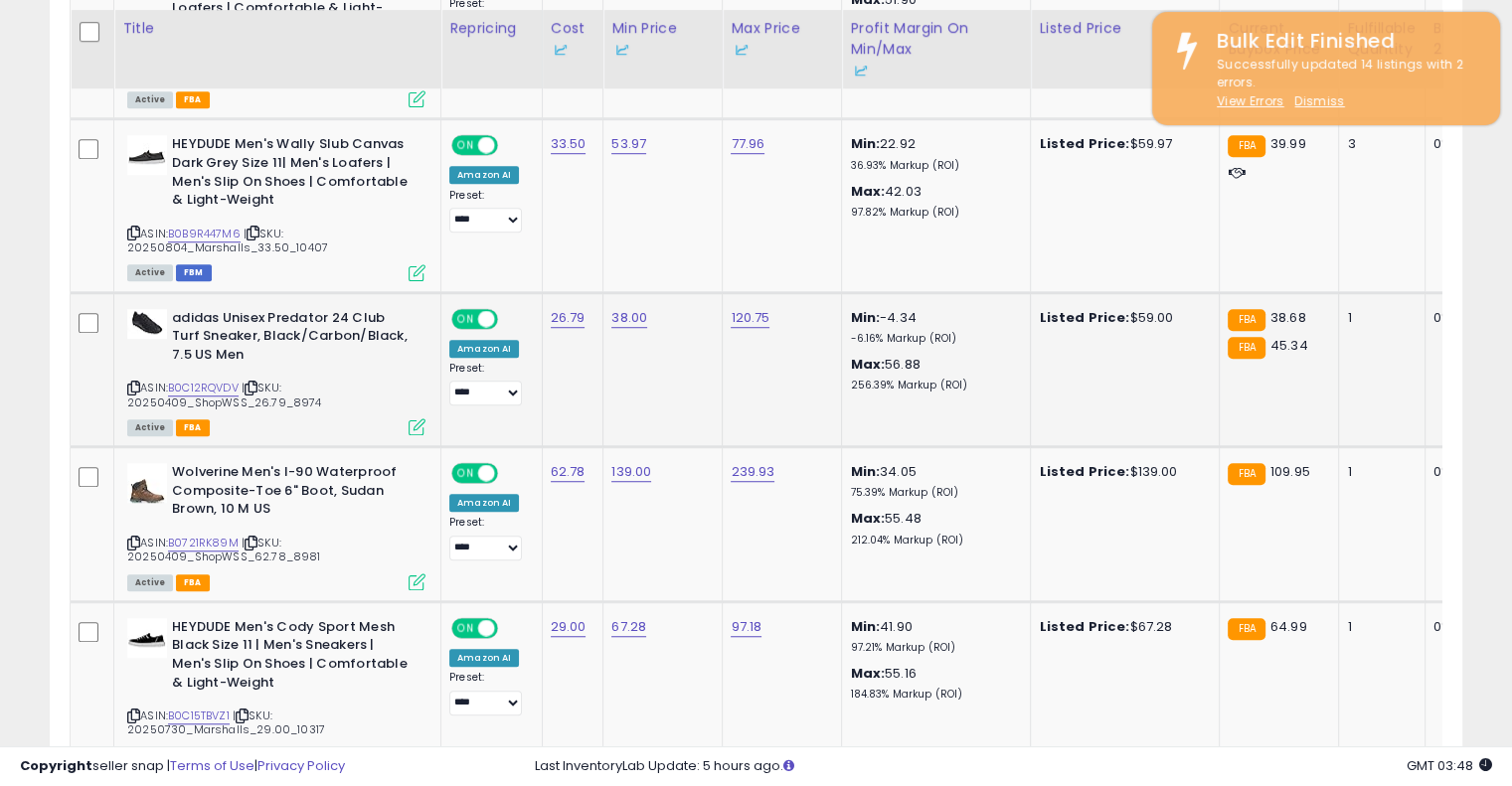 scroll, scrollTop: 1457, scrollLeft: 0, axis: vertical 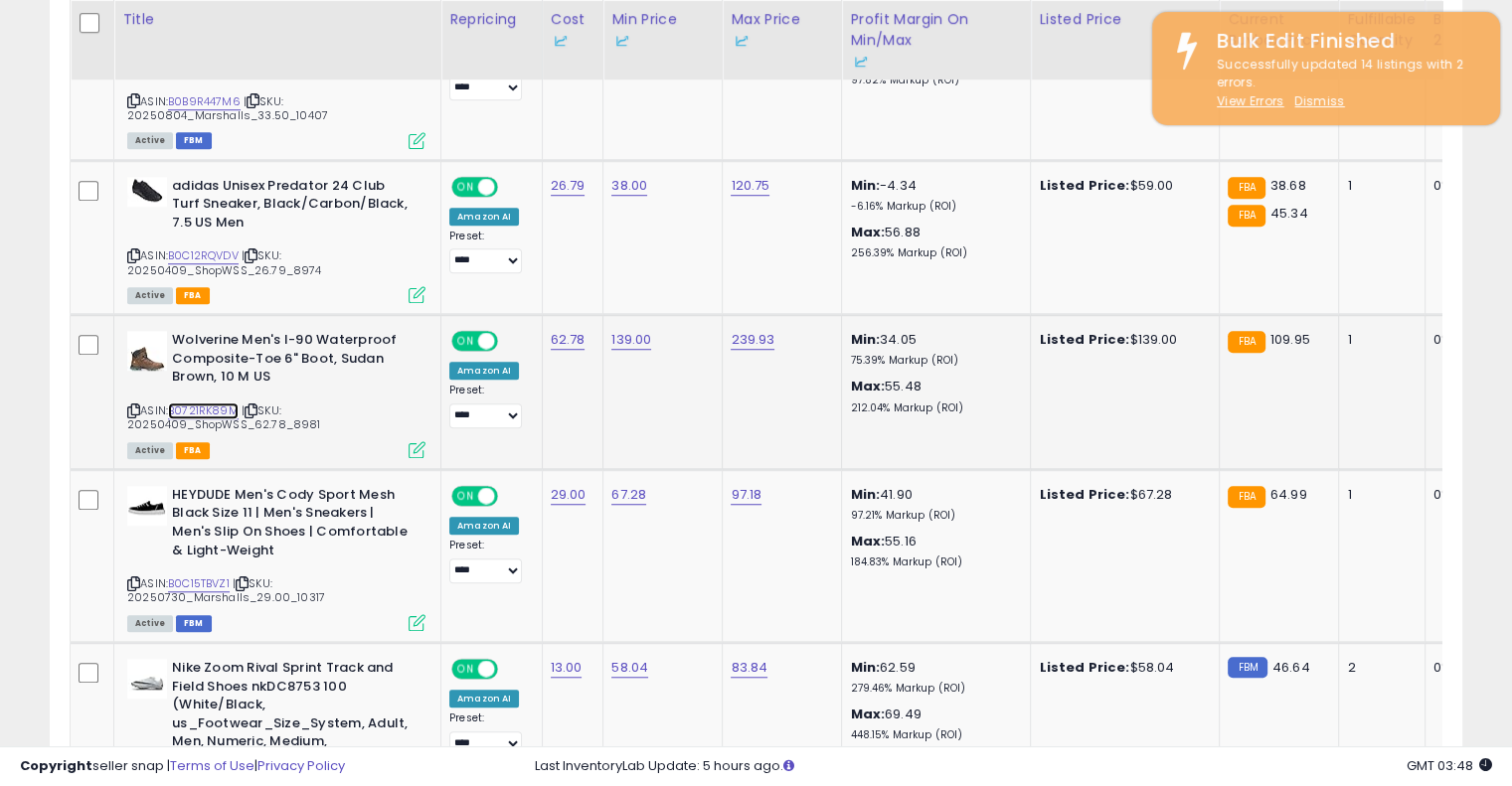 click on "B0721RK89M" at bounding box center [203, 410] 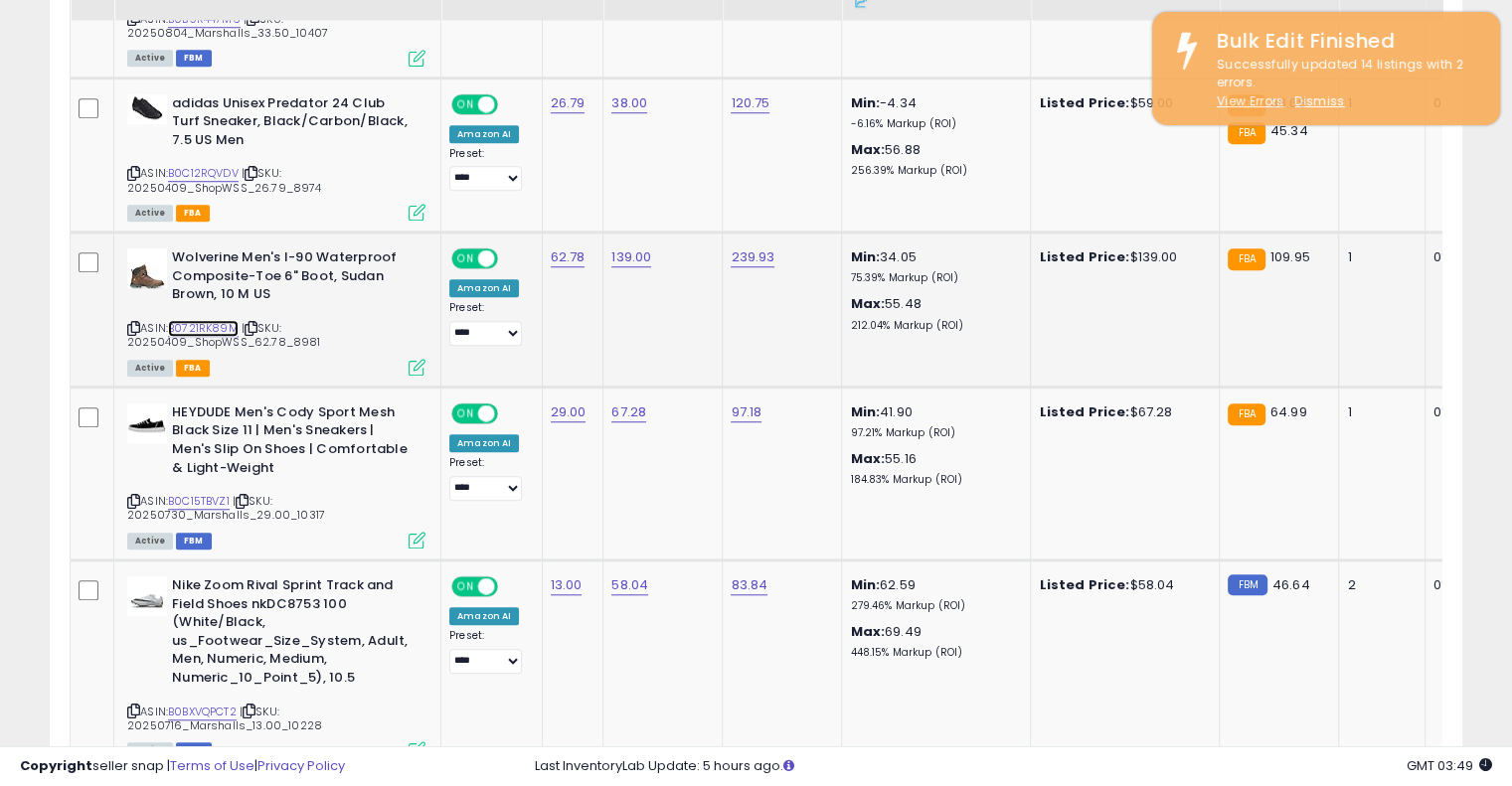 scroll, scrollTop: 1590, scrollLeft: 0, axis: vertical 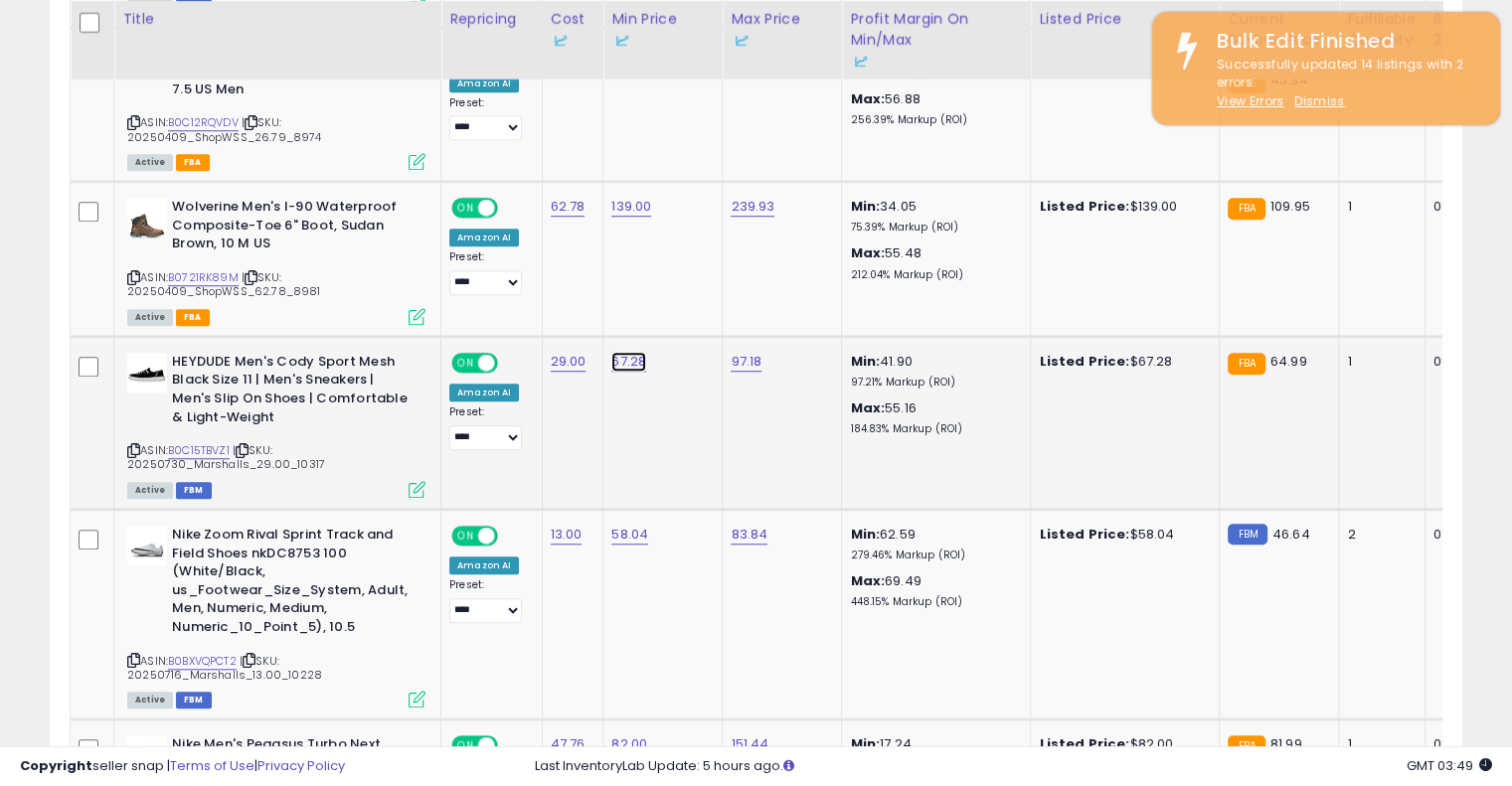 click on "67.28" at bounding box center (629, -523) 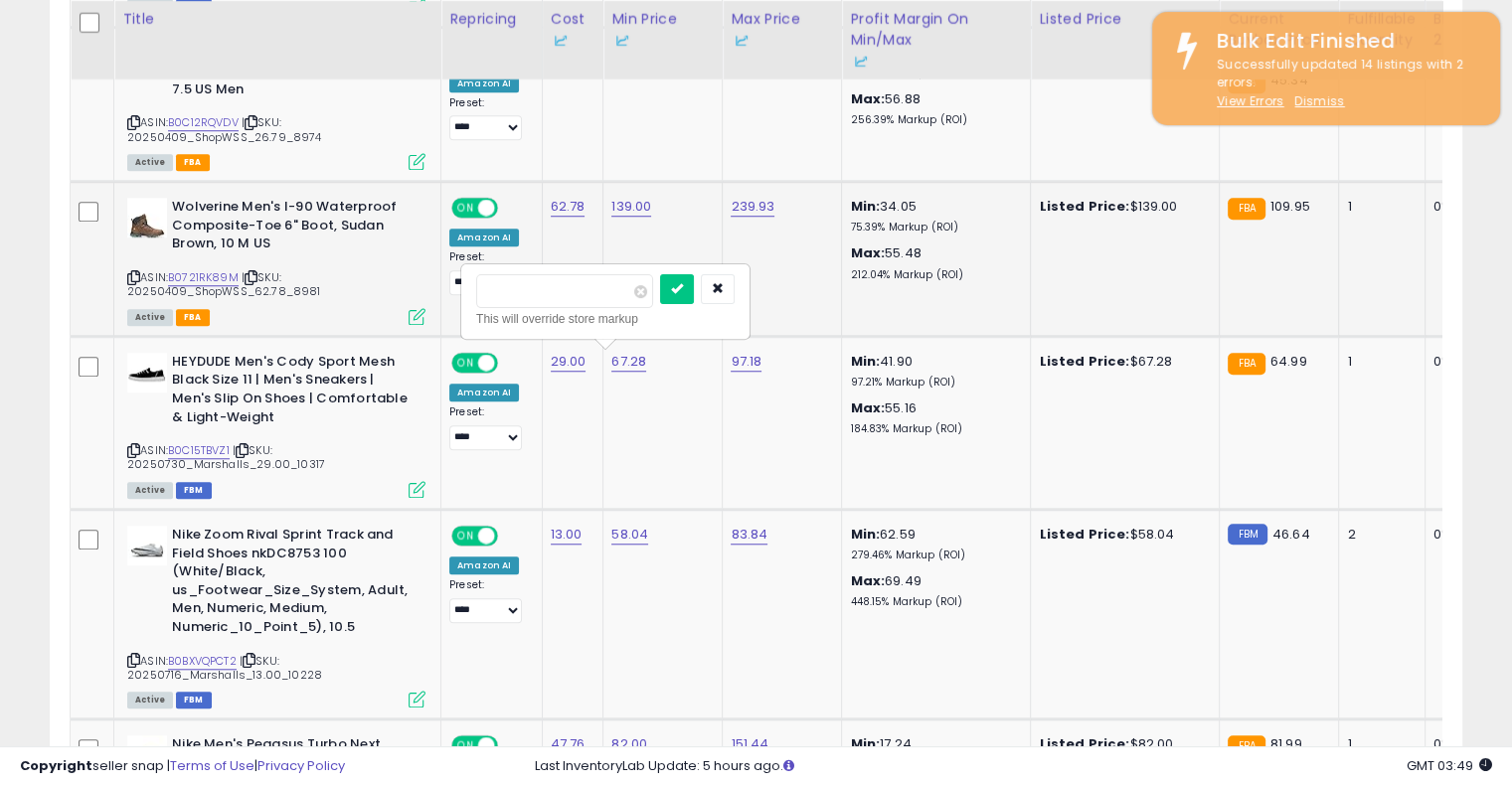 click on "**********" at bounding box center (1150, 1499) 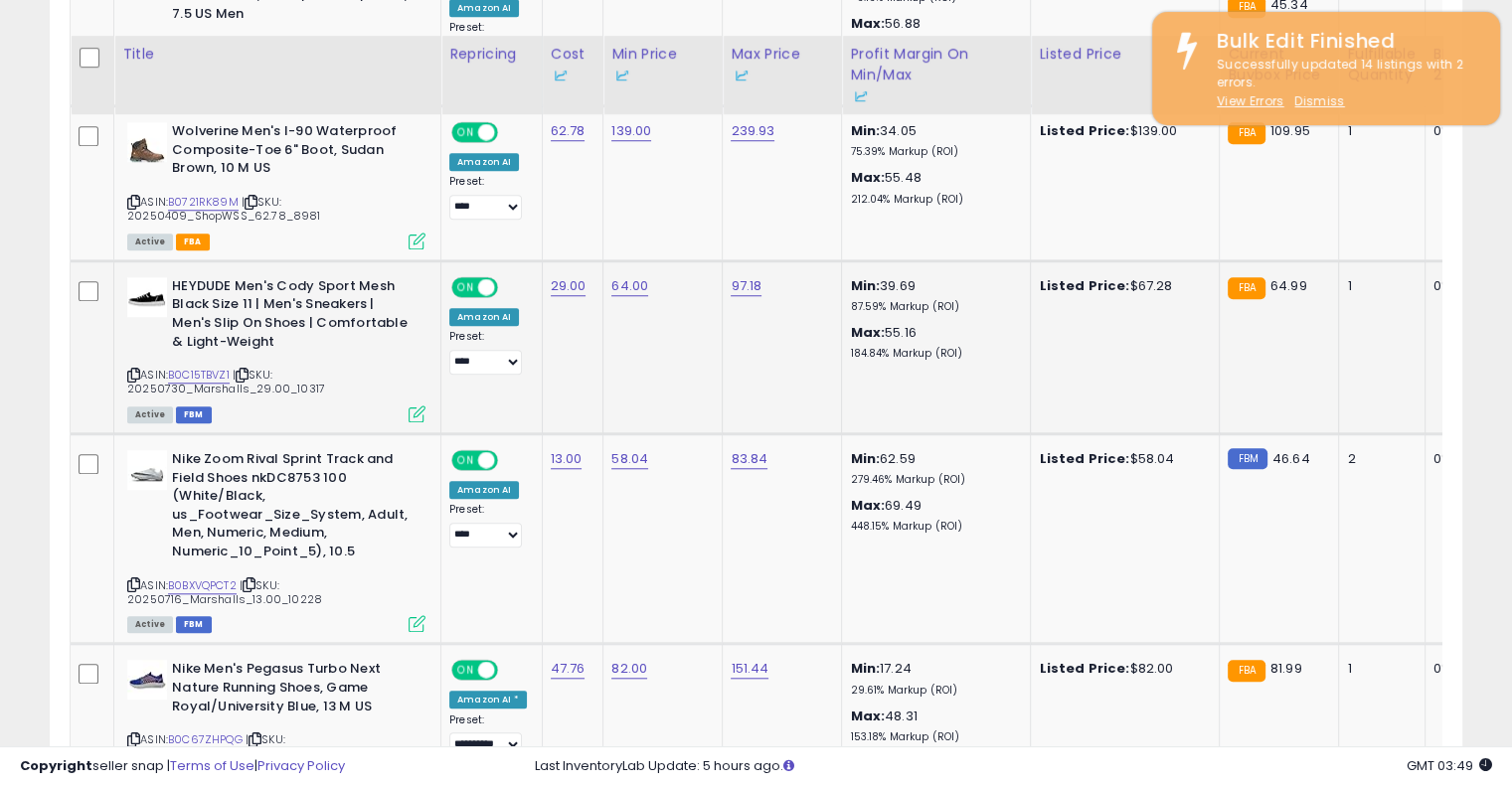 scroll, scrollTop: 1722, scrollLeft: 0, axis: vertical 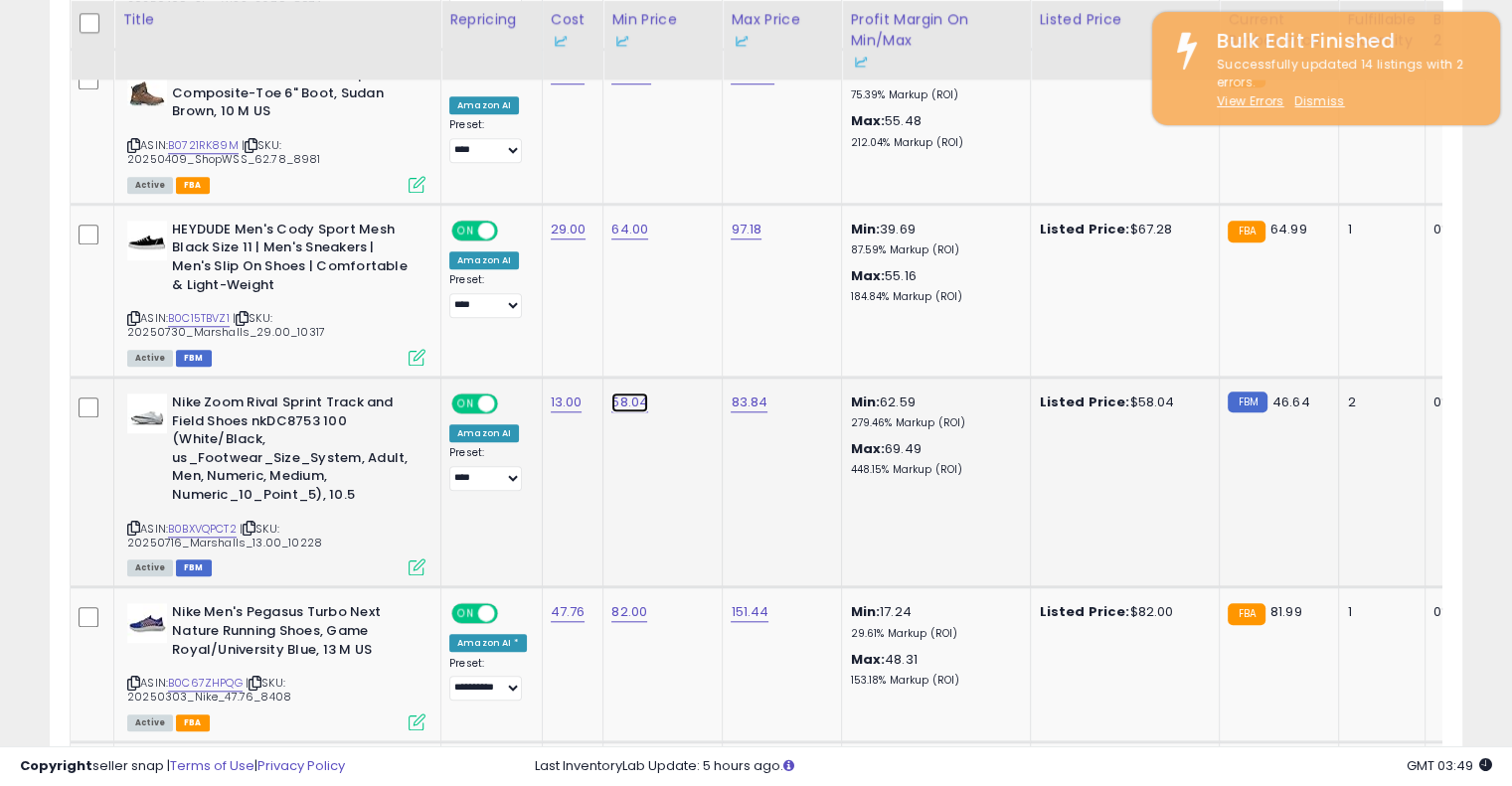 click on "58.04" at bounding box center [629, -655] 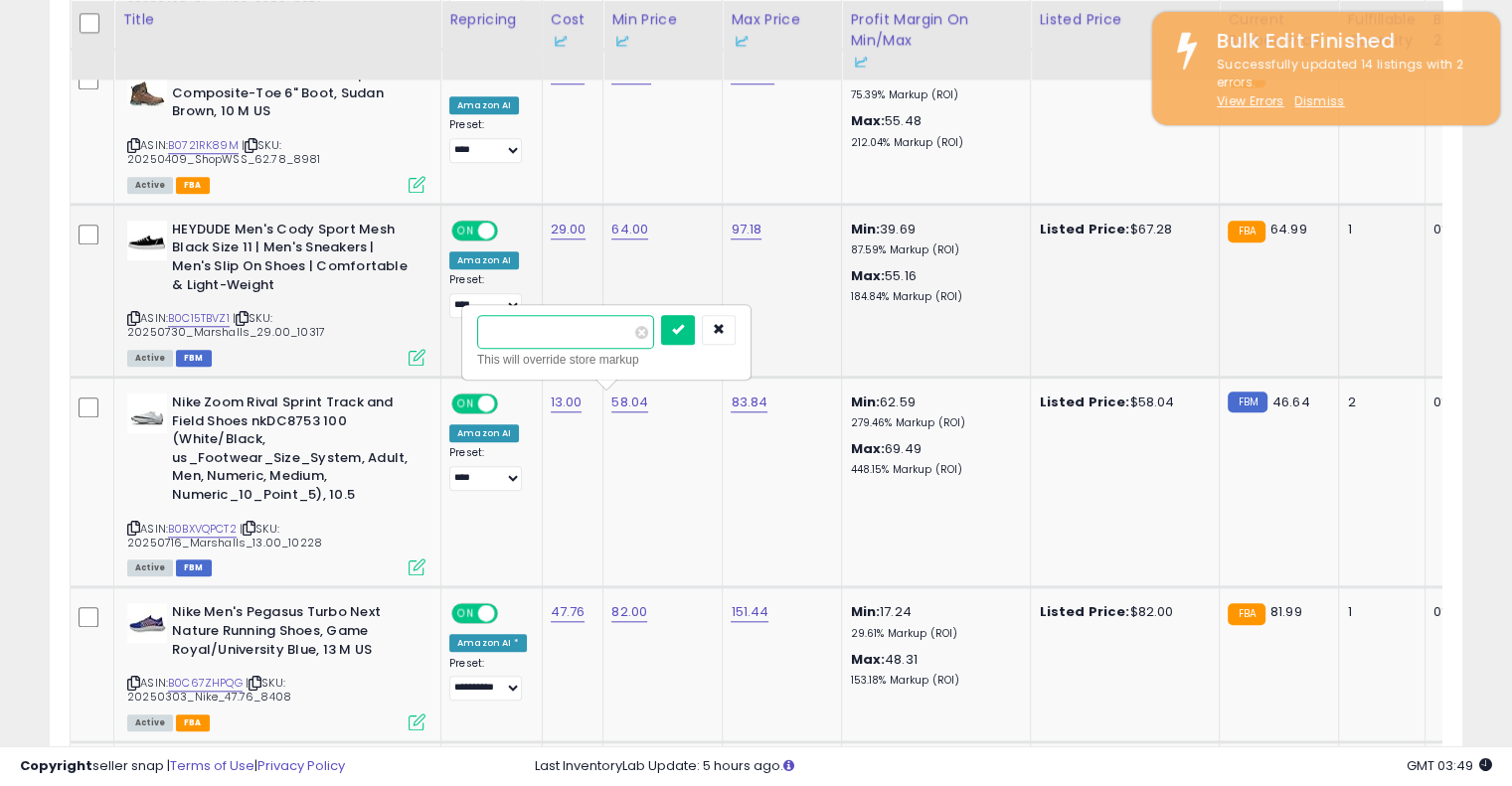 drag, startPoint x: 539, startPoint y: 329, endPoint x: 329, endPoint y: 314, distance: 210.535 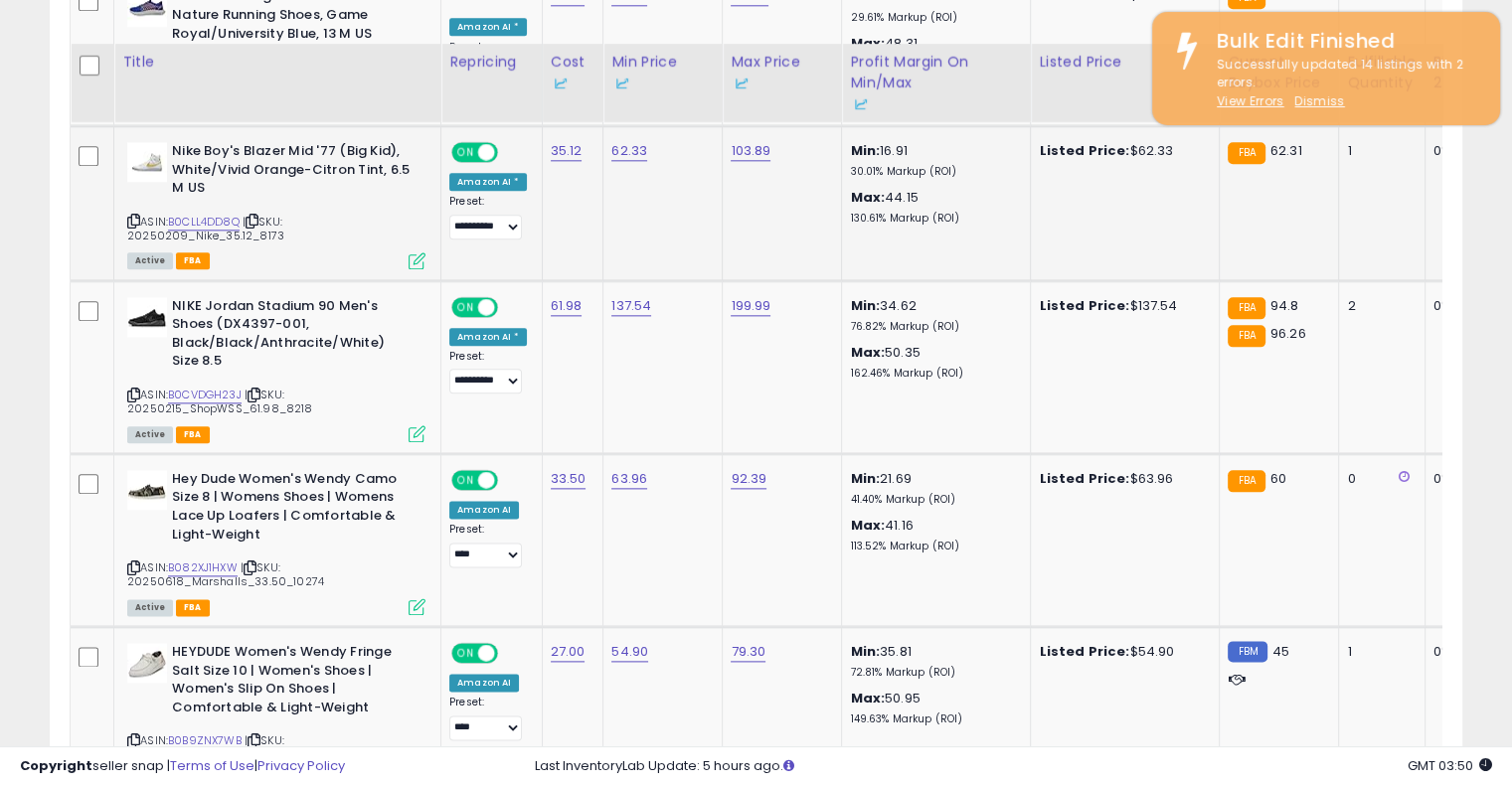 scroll, scrollTop: 2385, scrollLeft: 0, axis: vertical 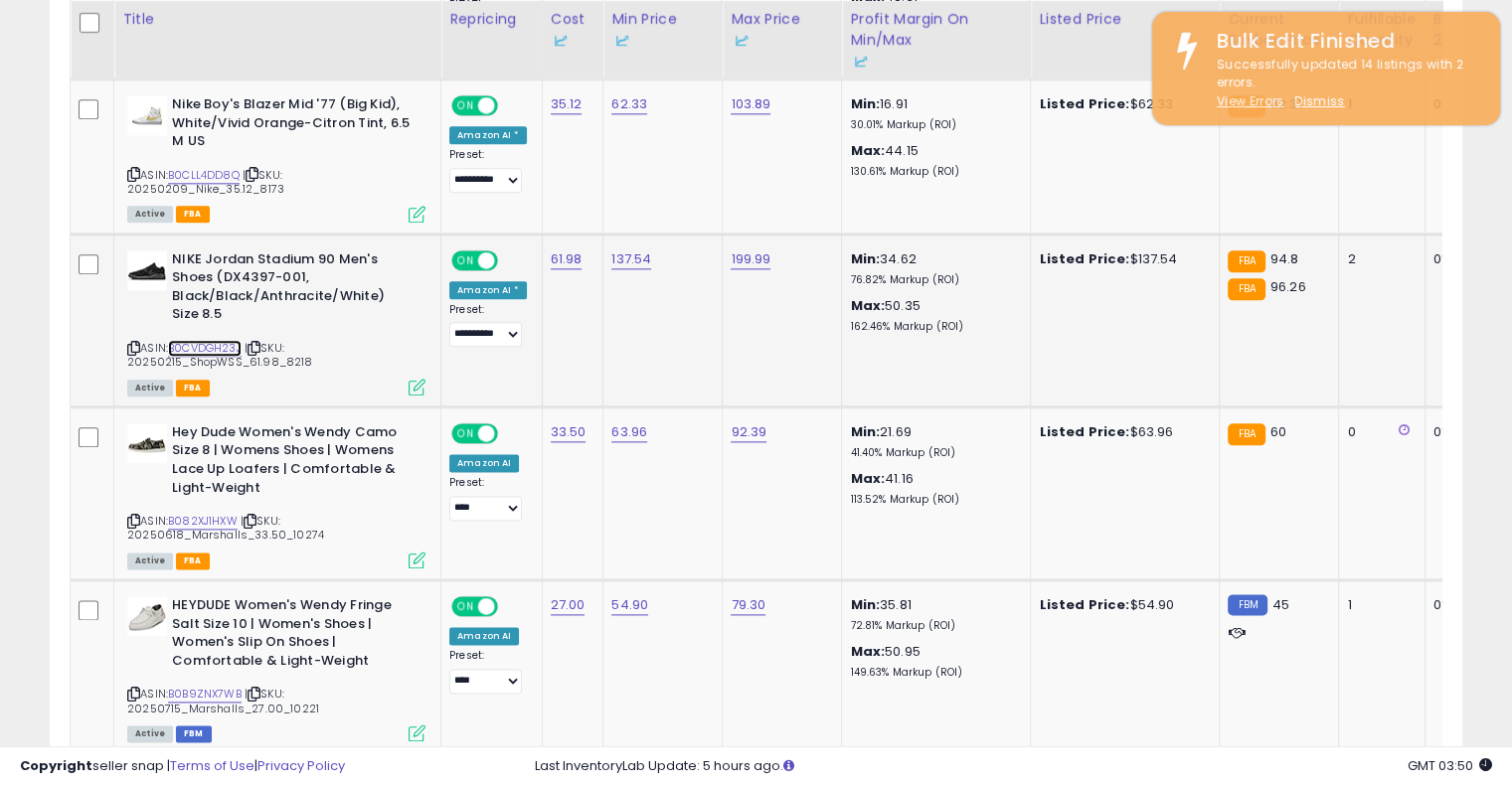 click on "B0CVDGH23J" at bounding box center (205, 348) 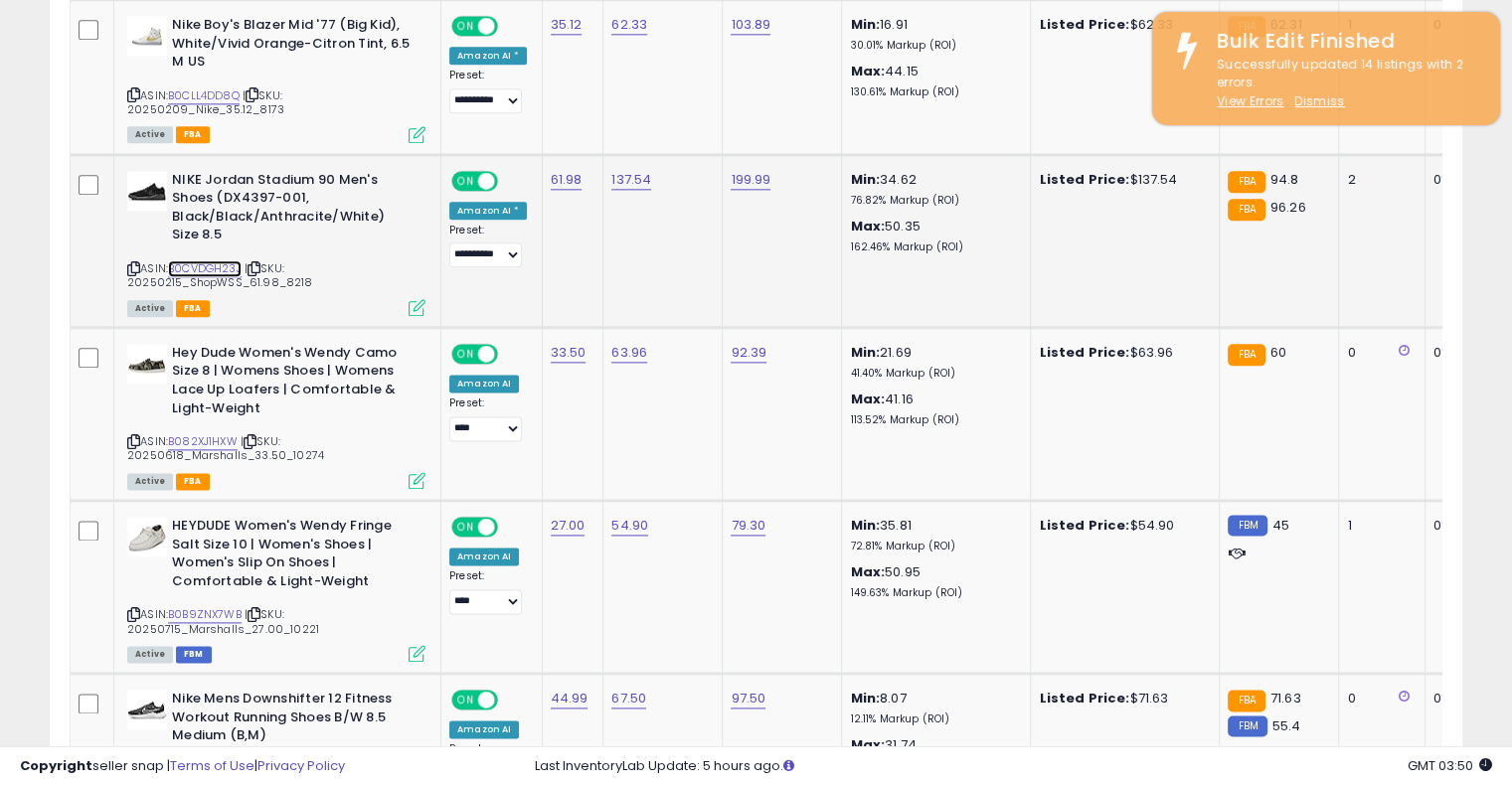 scroll, scrollTop: 2517, scrollLeft: 0, axis: vertical 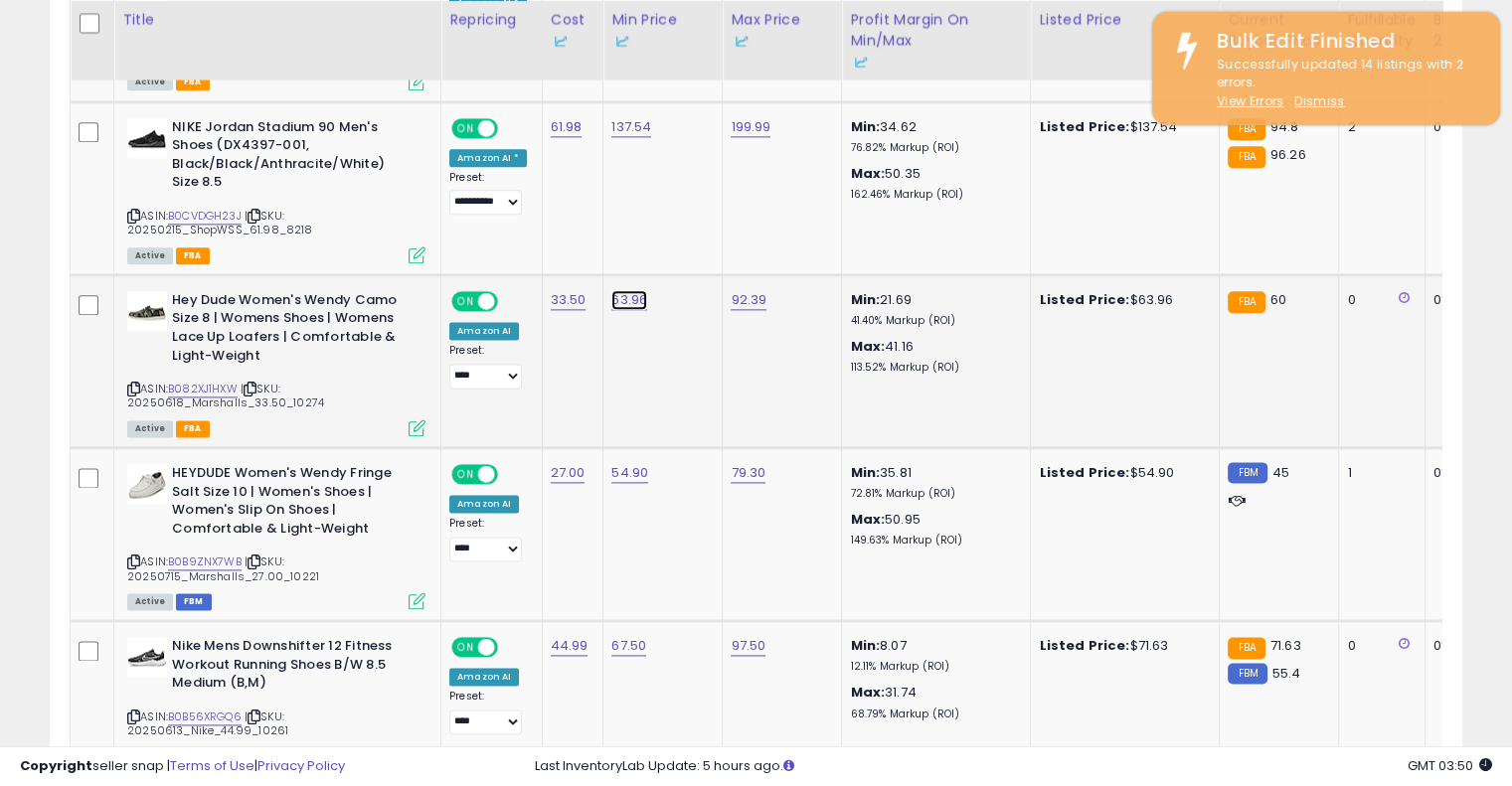click on "63.96" at bounding box center [629, -1450] 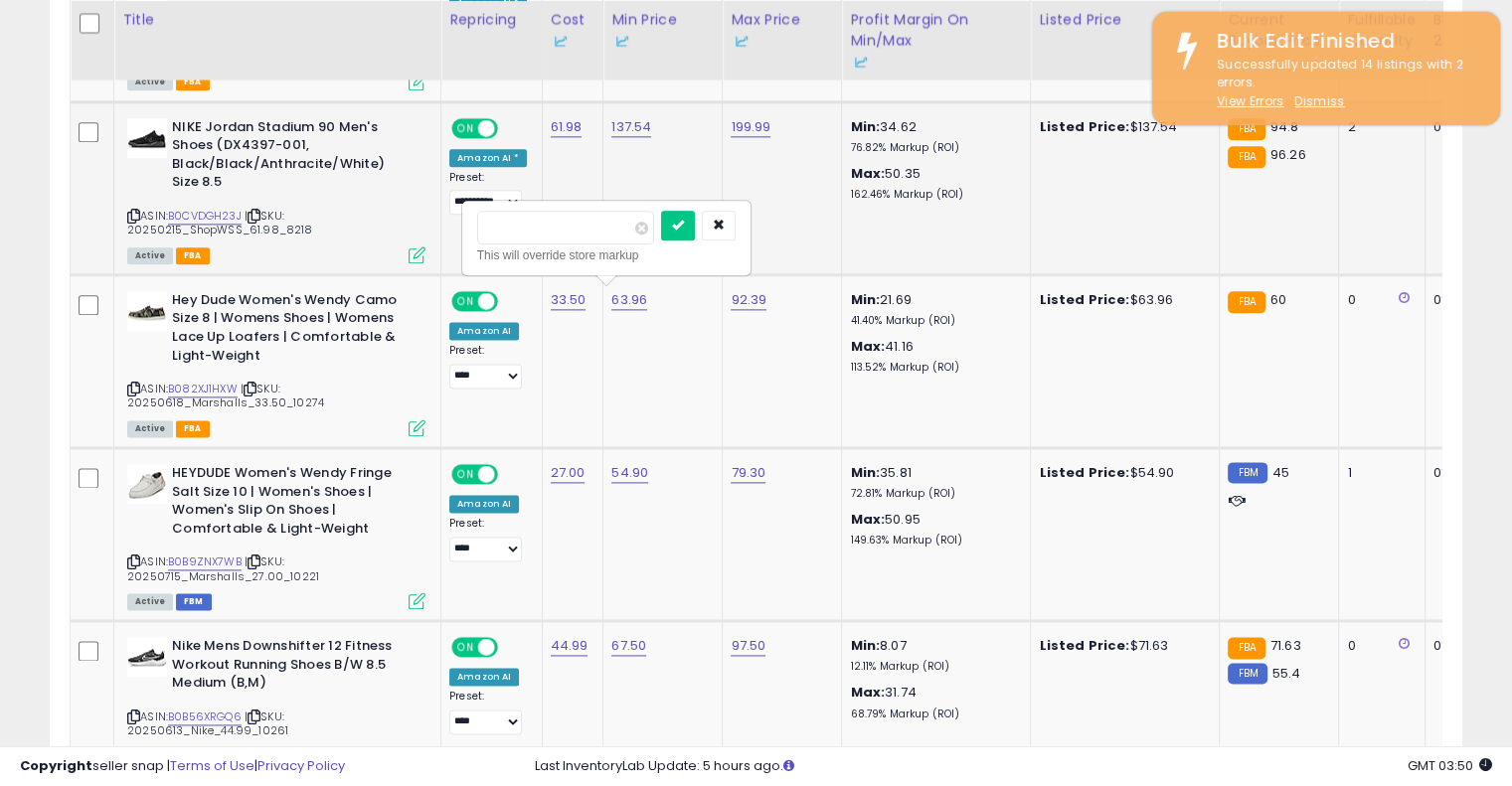 drag, startPoint x: 436, startPoint y: 226, endPoint x: 423, endPoint y: 226, distance: 13 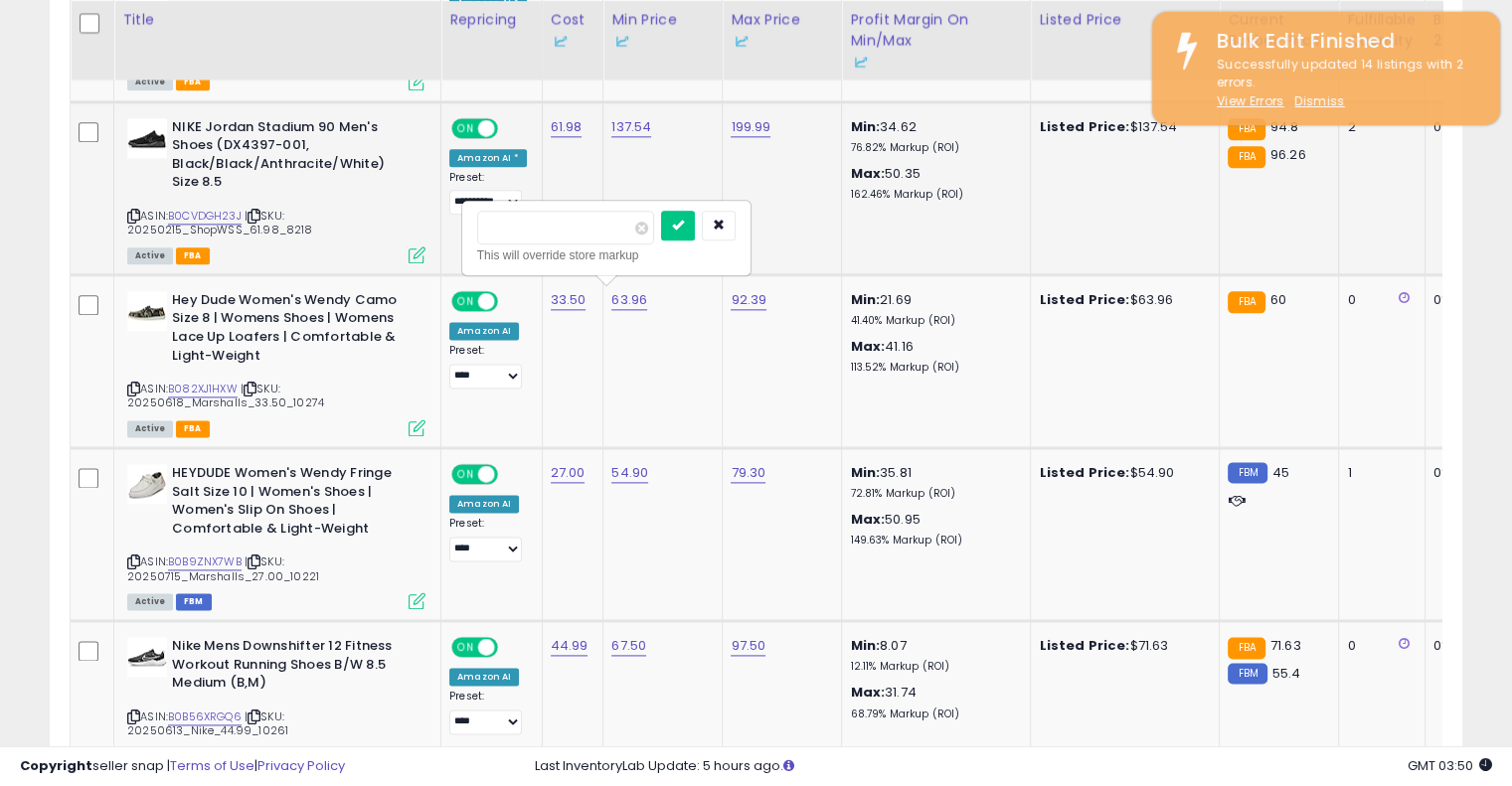 type on "*" 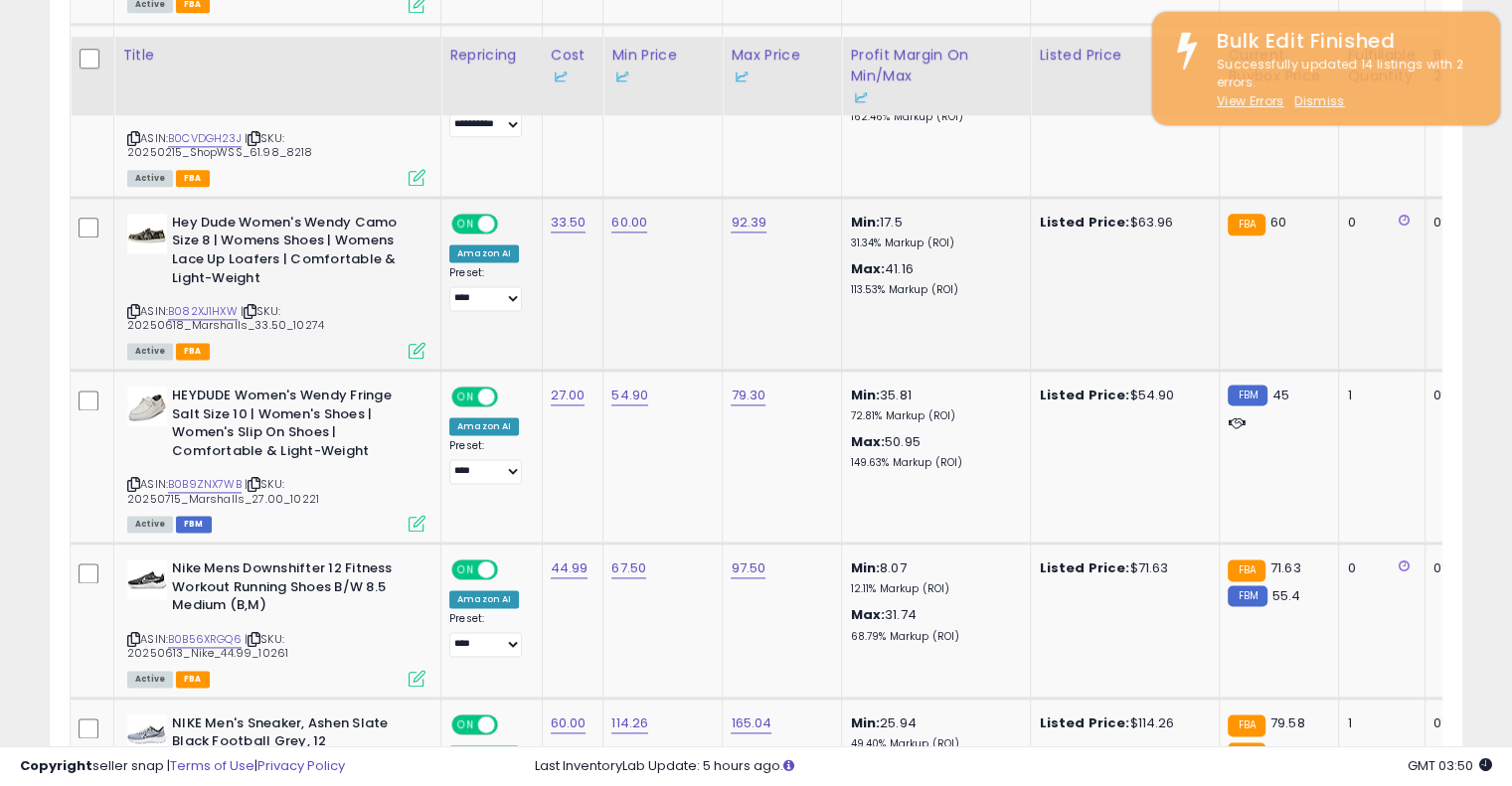 scroll, scrollTop: 2649, scrollLeft: 0, axis: vertical 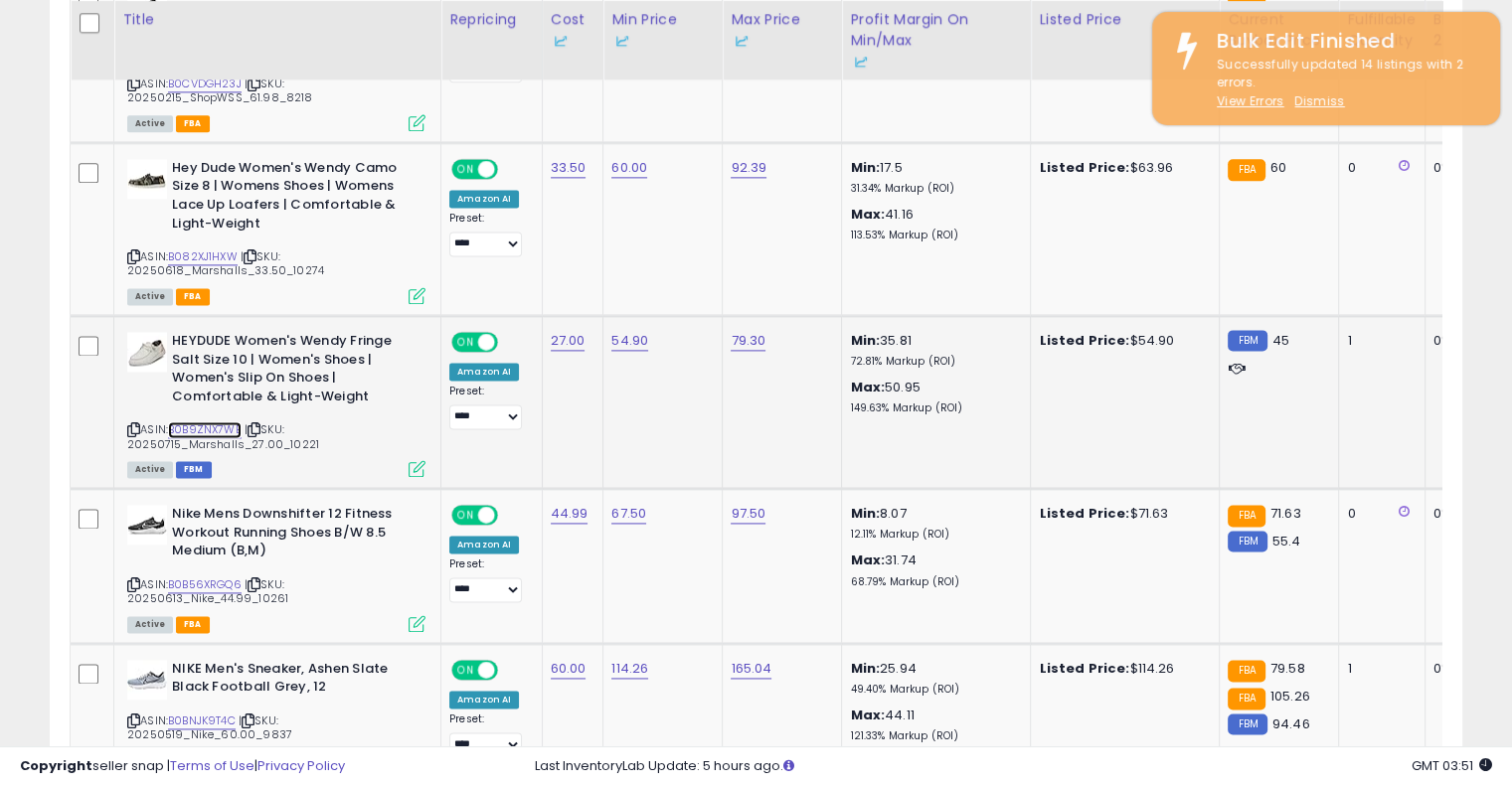click on "B0B9ZNX7WB" at bounding box center (205, 429) 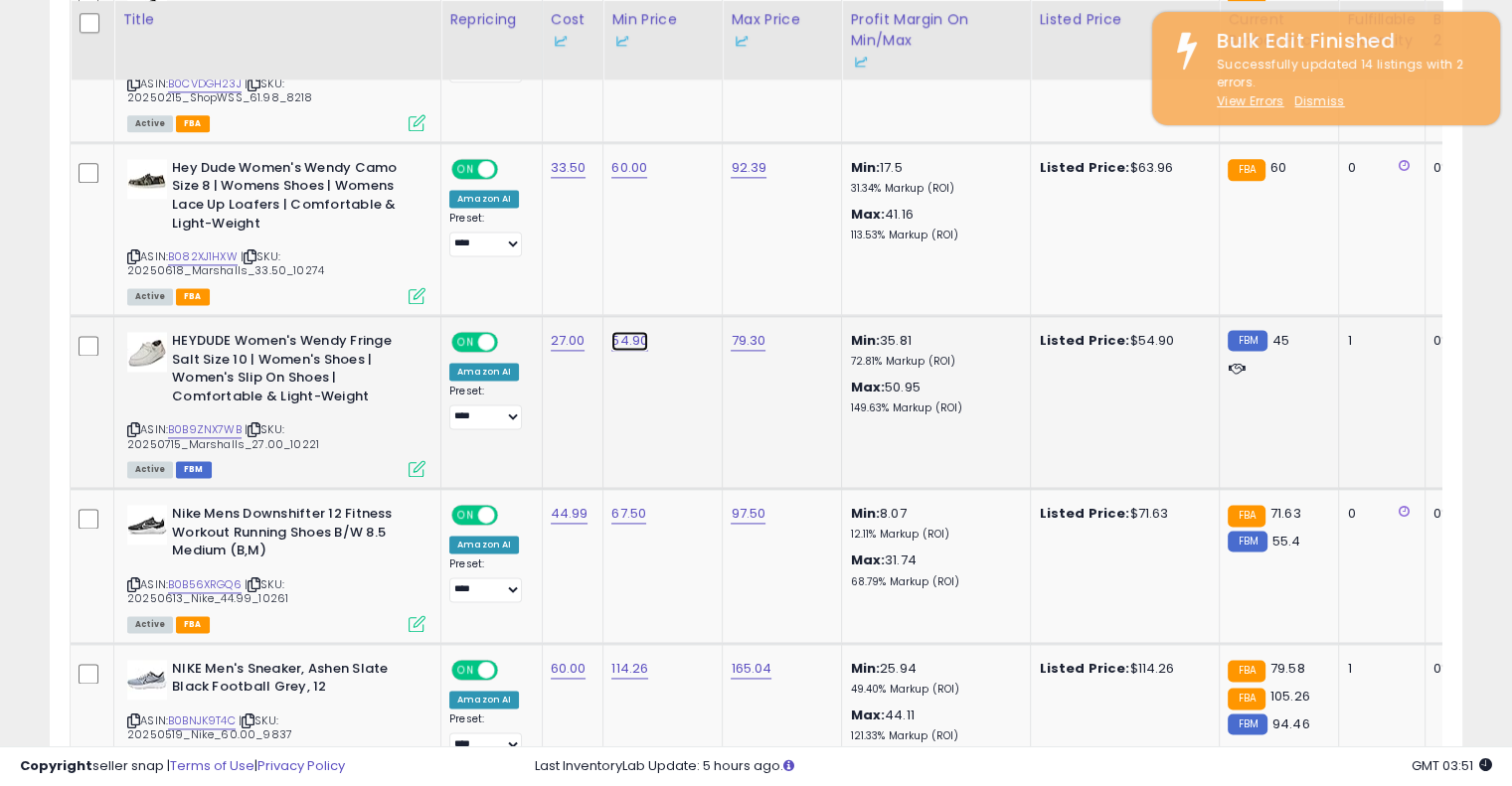 click on "54.90" at bounding box center (629, -1582) 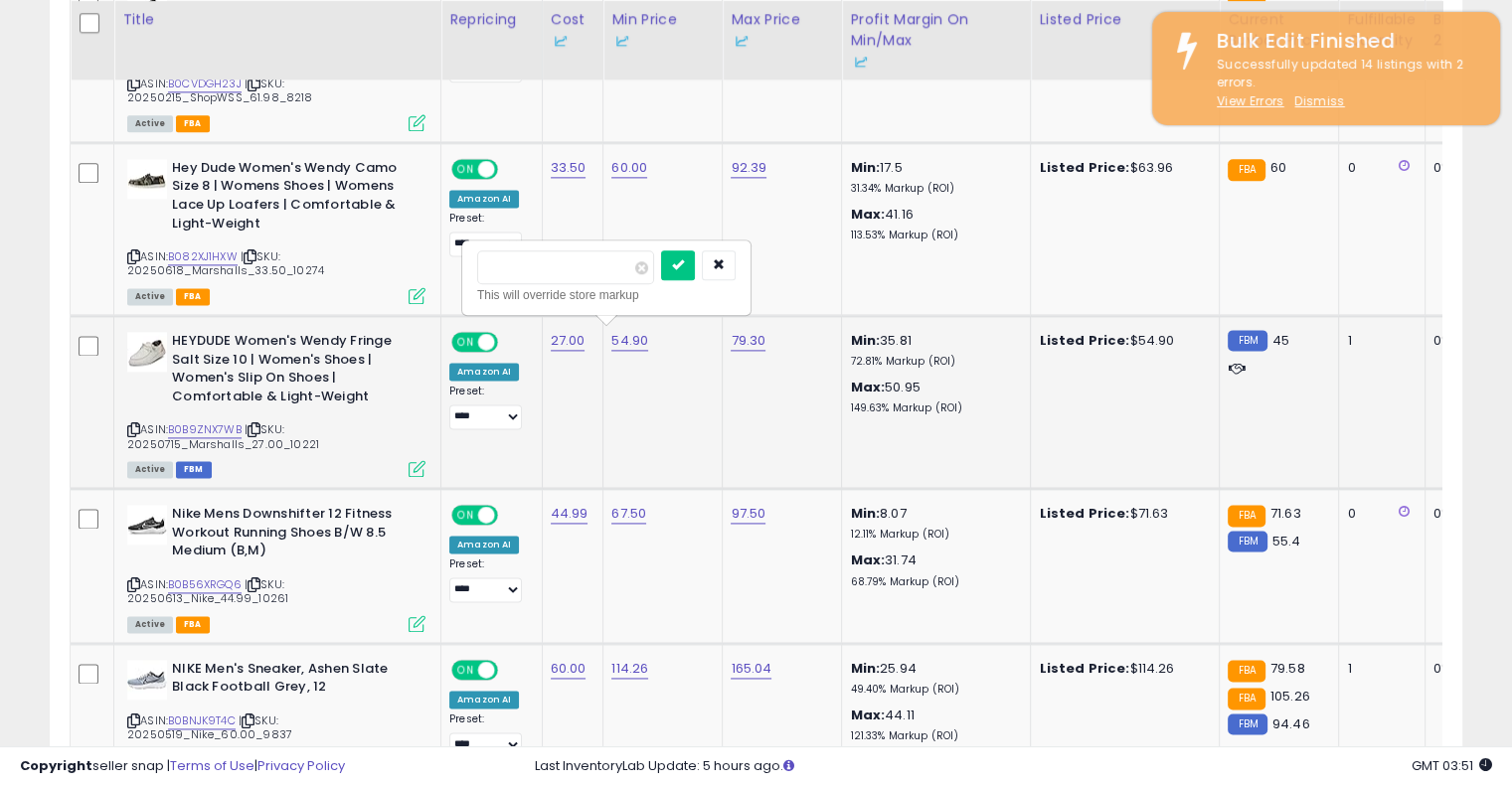click on "*****" at bounding box center (566, 267) 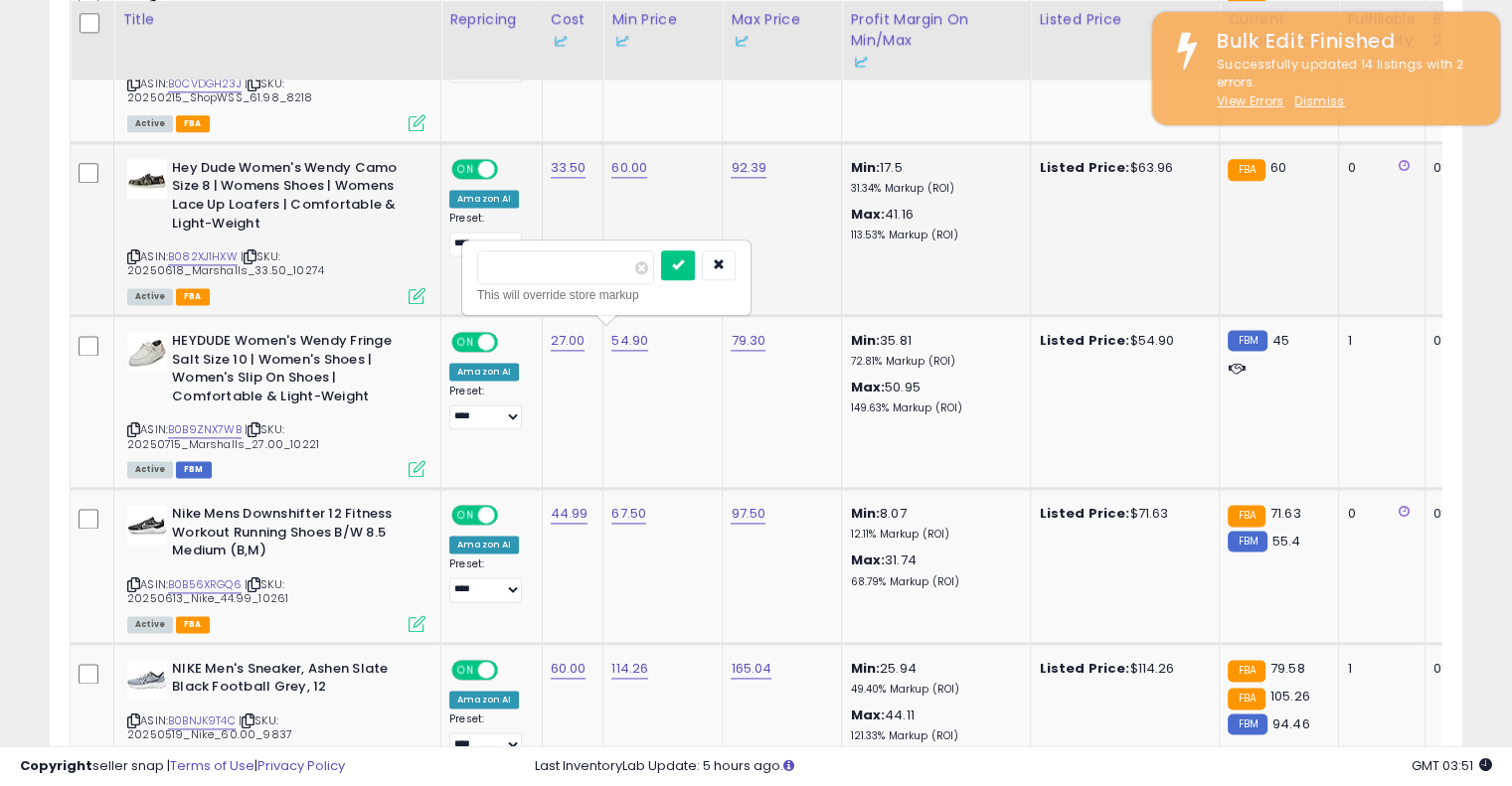 type on "**" 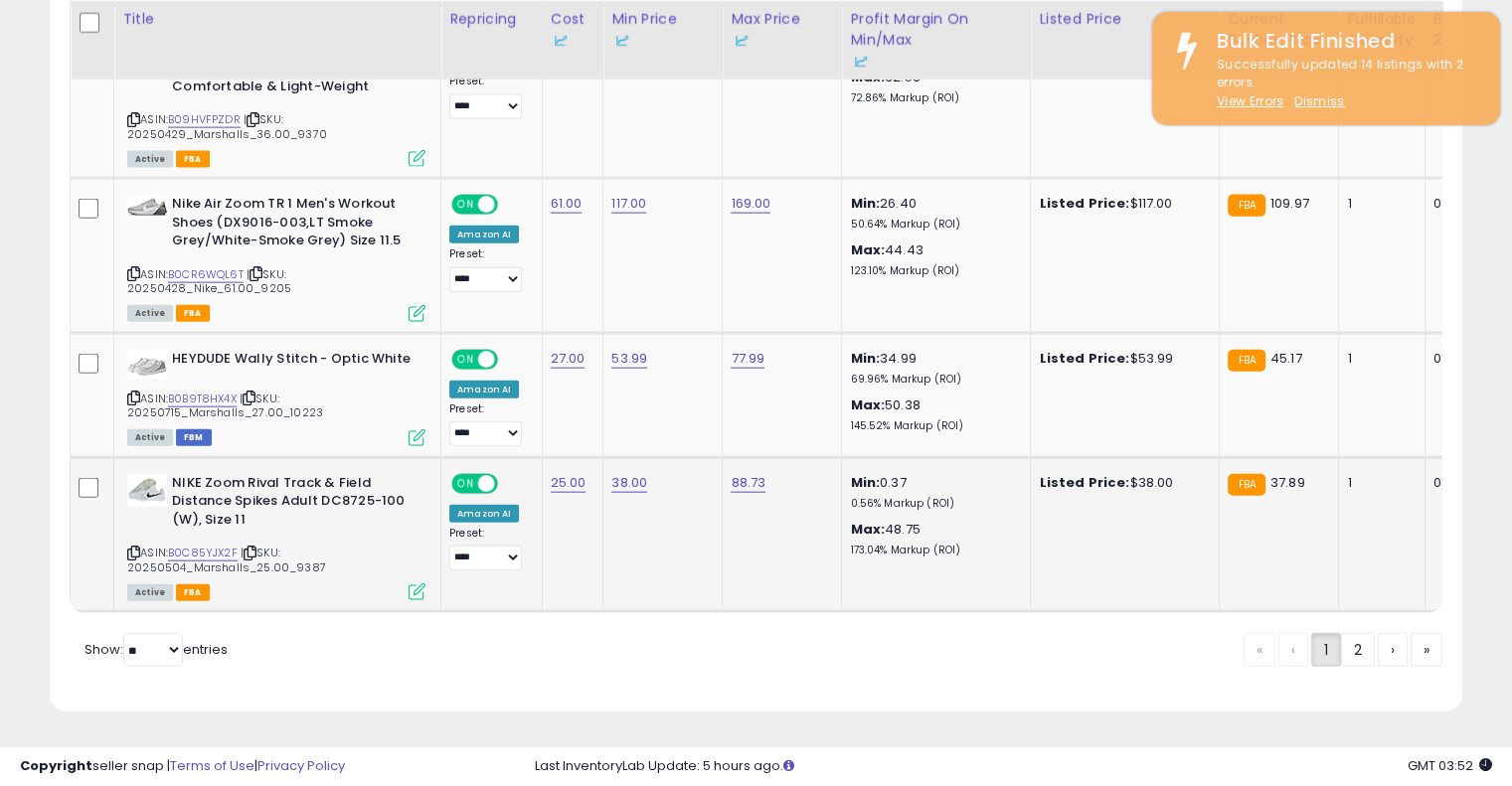 scroll, scrollTop: 4392, scrollLeft: 0, axis: vertical 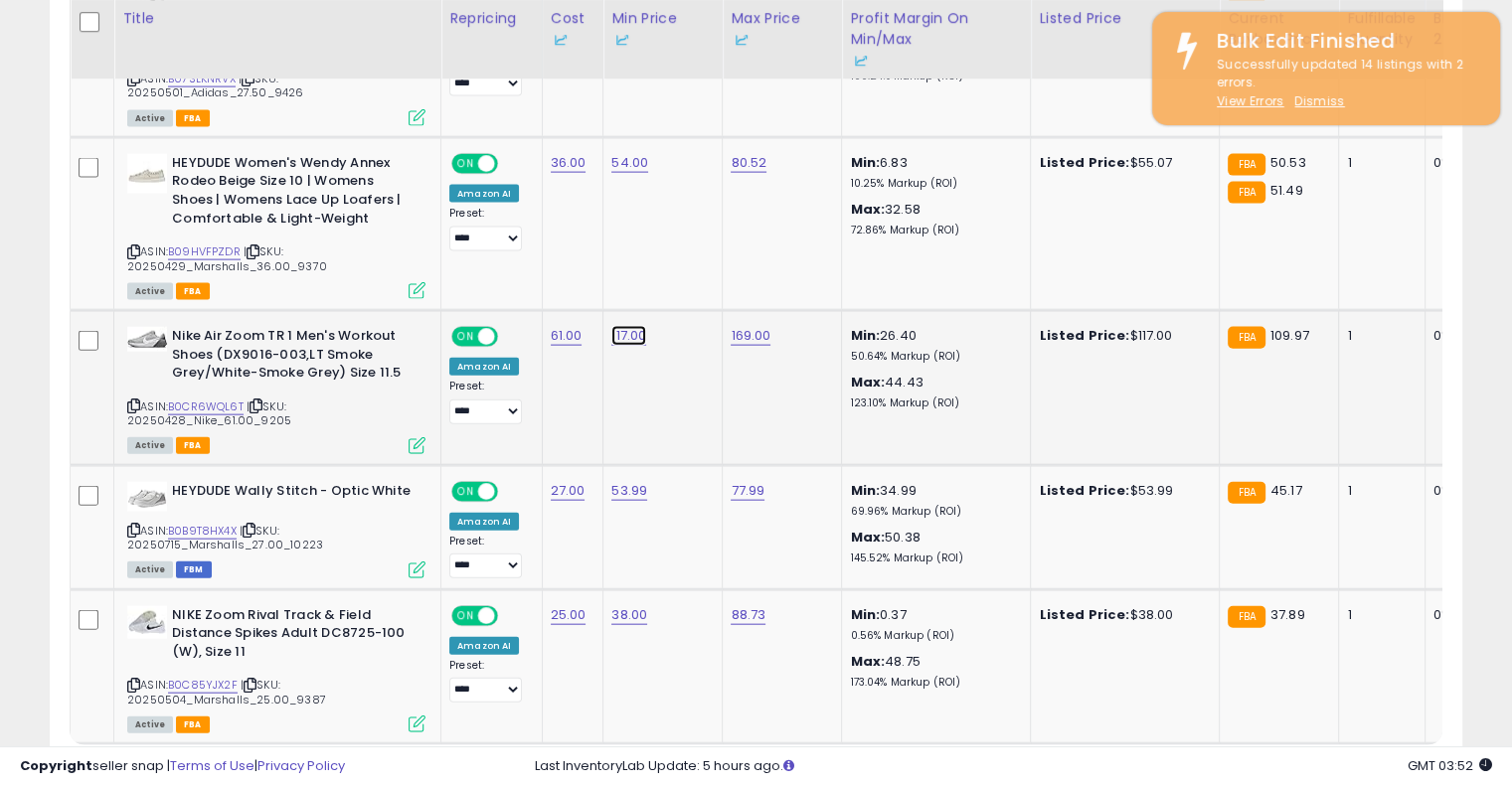 click on "117.00" at bounding box center (629, -3325) 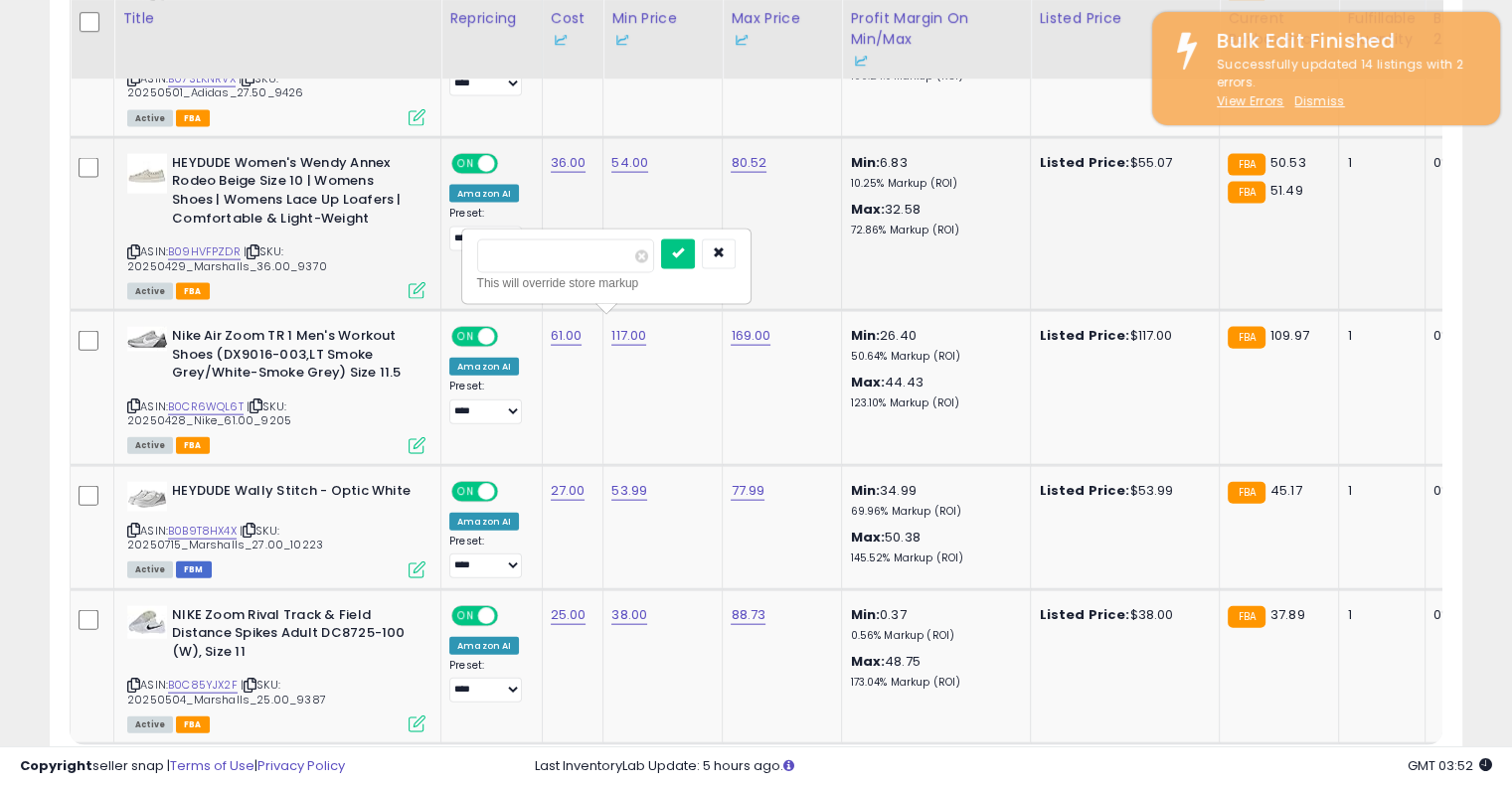 drag, startPoint x: 561, startPoint y: 260, endPoint x: 380, endPoint y: 259, distance: 181.00276 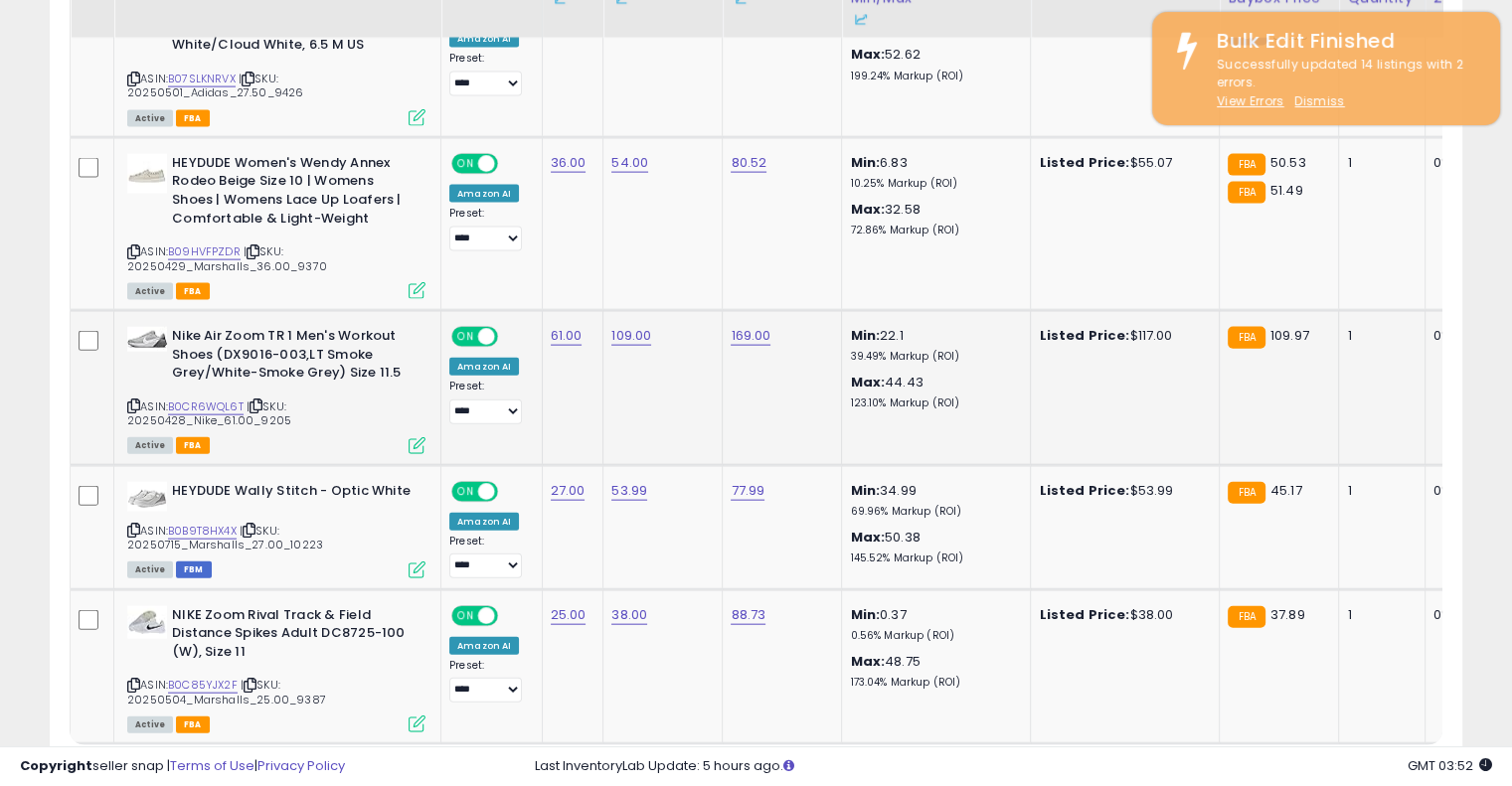 scroll, scrollTop: 4260, scrollLeft: 0, axis: vertical 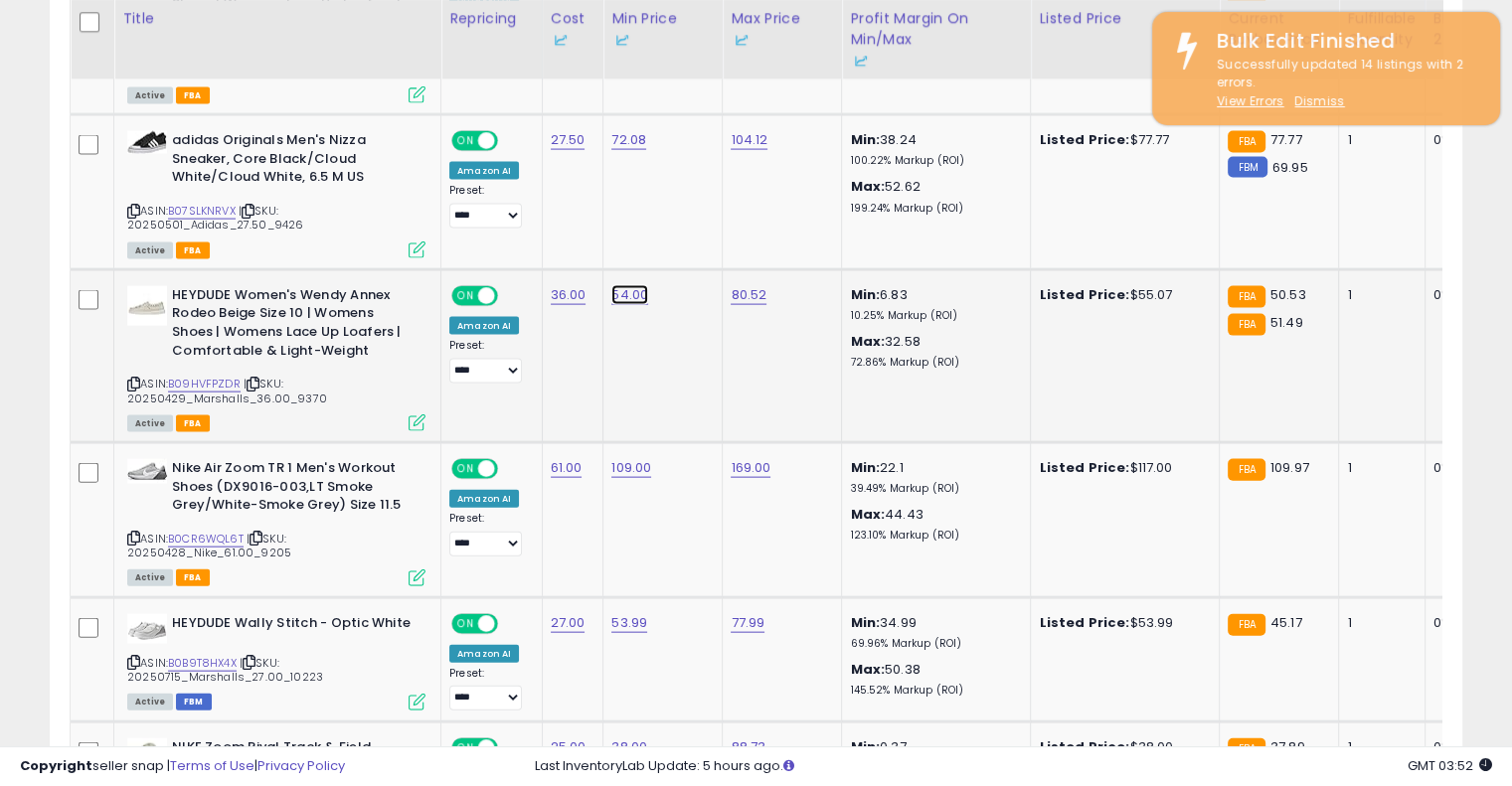 click on "54.00" at bounding box center (629, -3193) 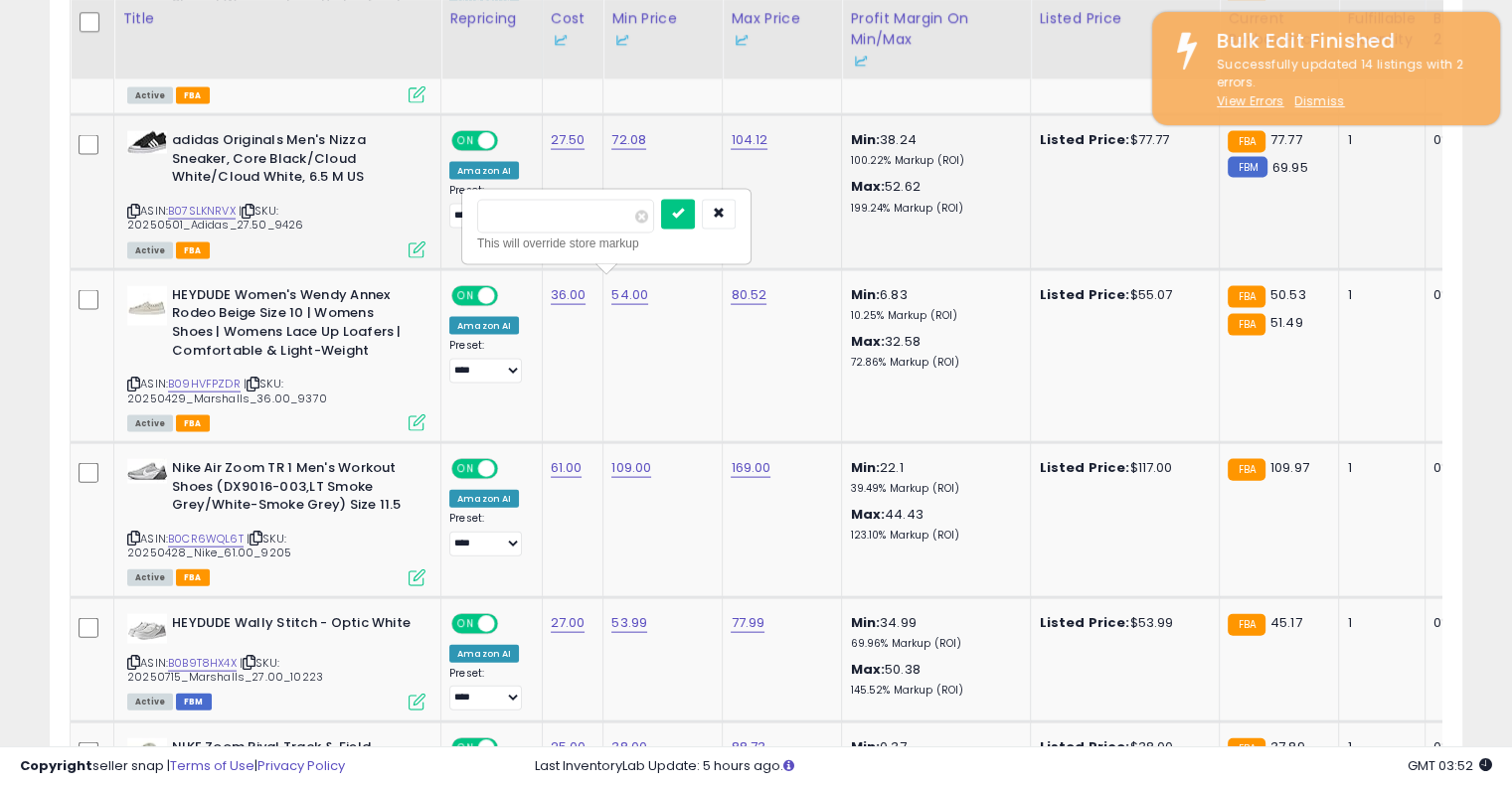 drag, startPoint x: 565, startPoint y: 219, endPoint x: 408, endPoint y: 186, distance: 160.43067 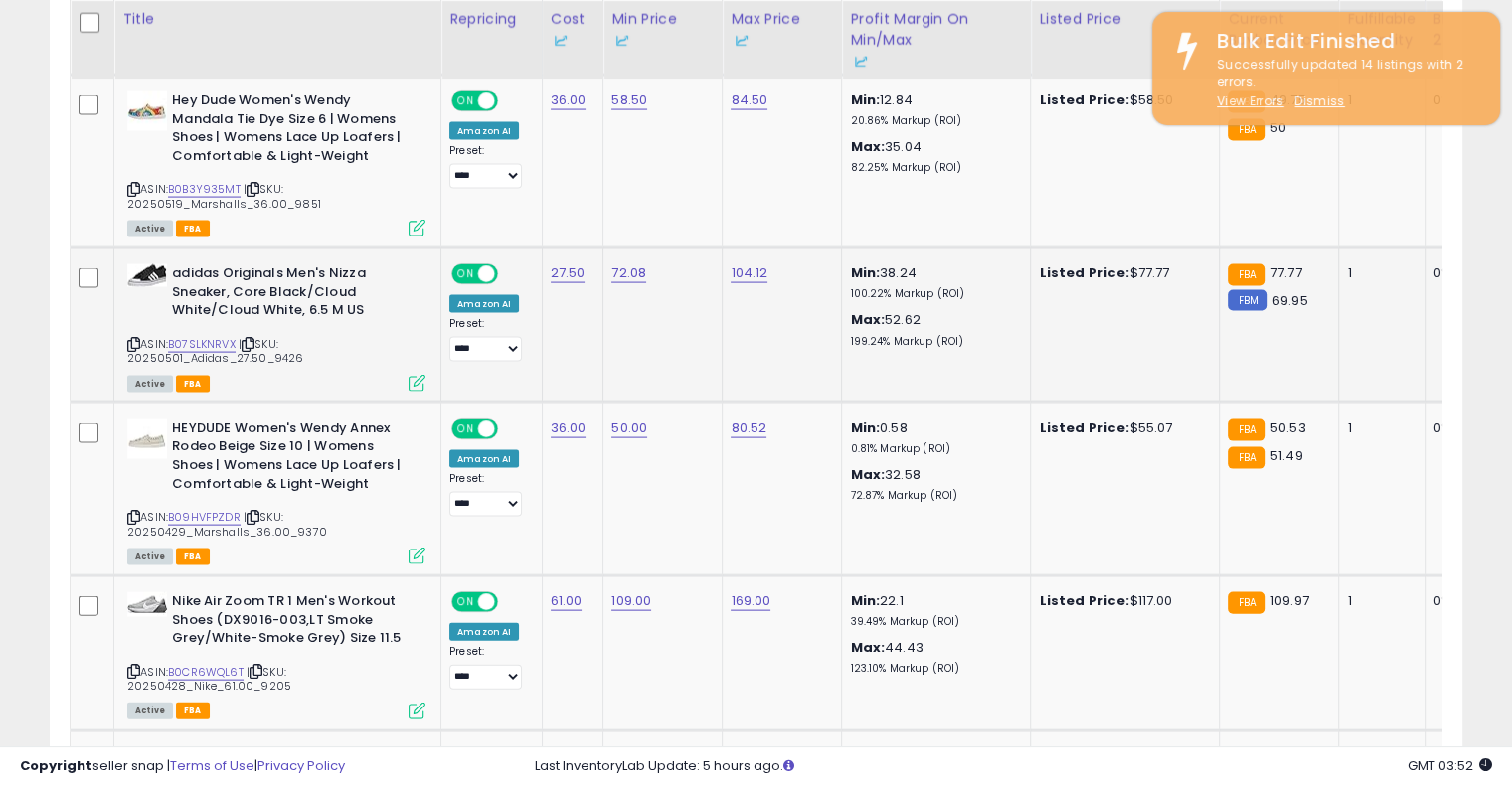 scroll, scrollTop: 3995, scrollLeft: 0, axis: vertical 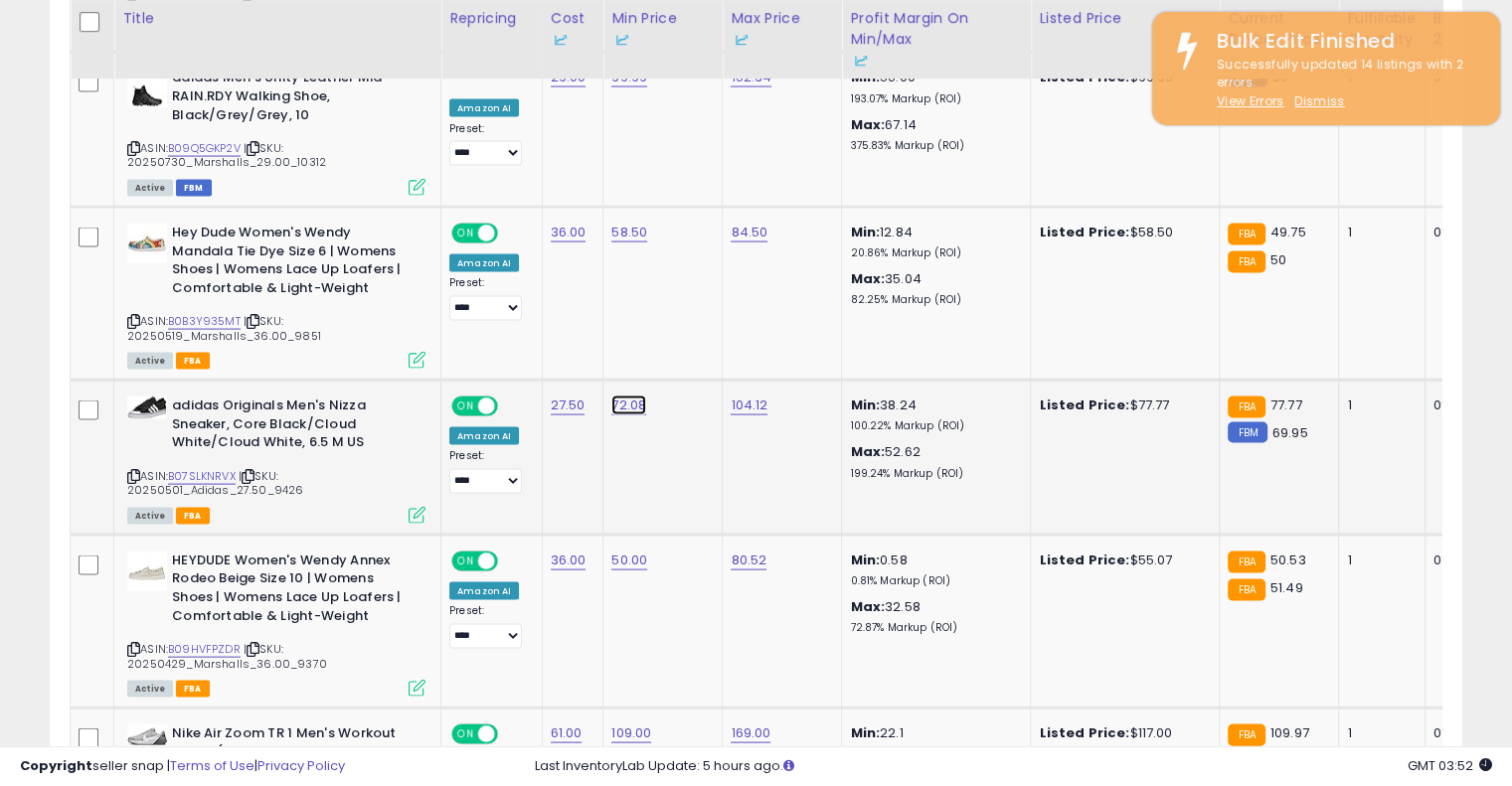 click on "72.08" at bounding box center [629, -2927] 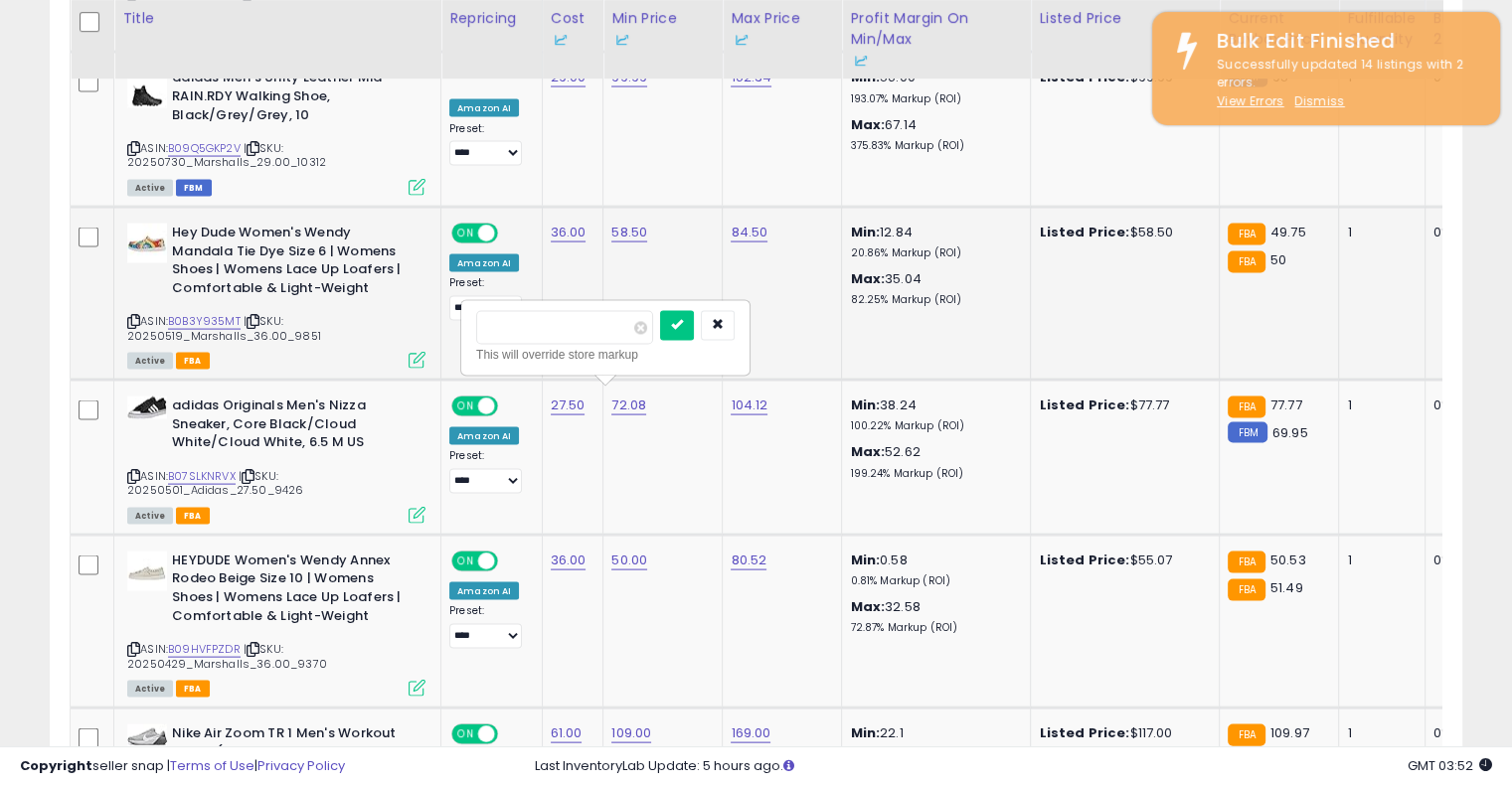 drag, startPoint x: 558, startPoint y: 325, endPoint x: 407, endPoint y: 309, distance: 151.84532 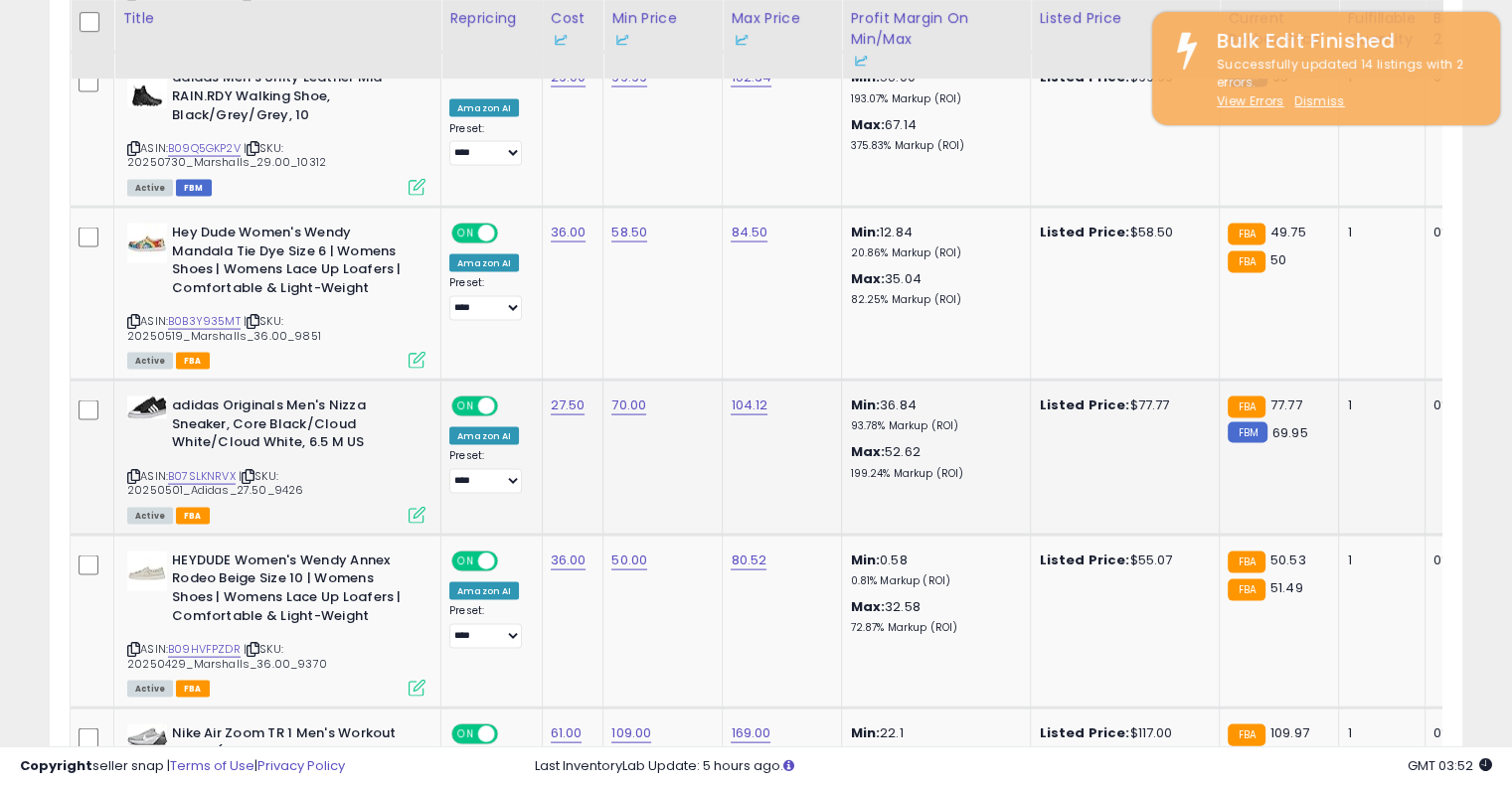 scroll, scrollTop: 3862, scrollLeft: 0, axis: vertical 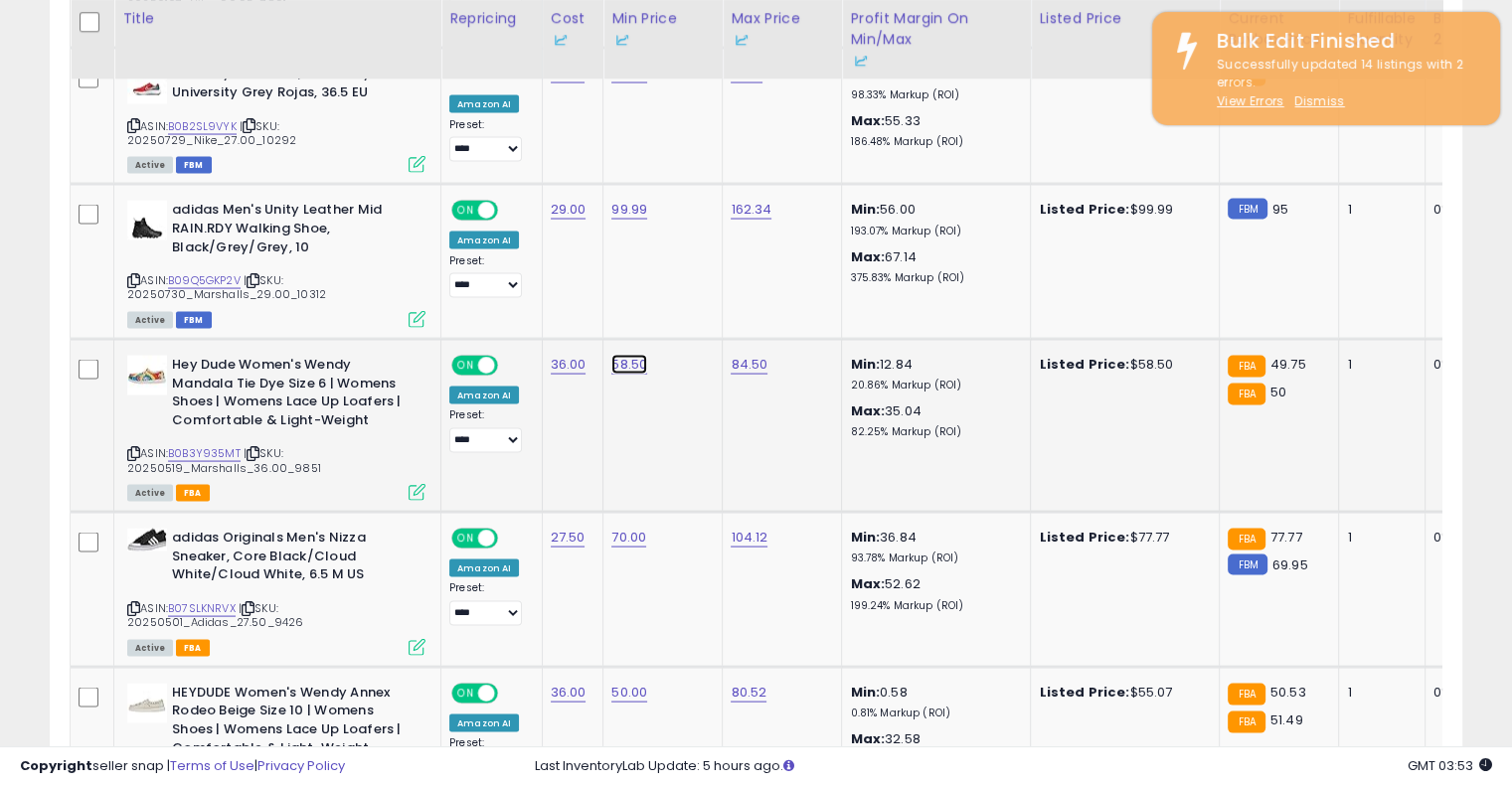 click on "58.50" at bounding box center [629, -2795] 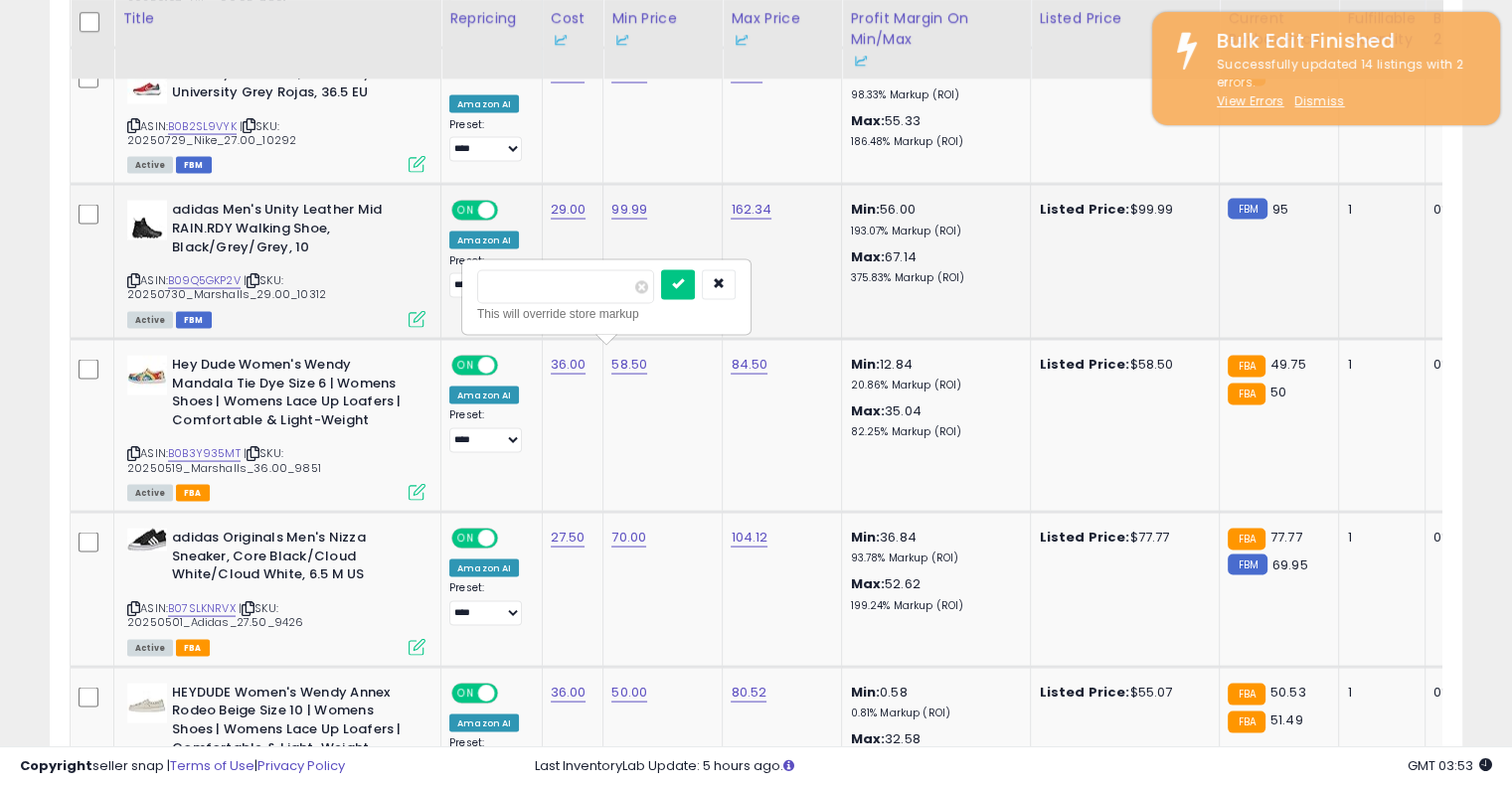 drag, startPoint x: 569, startPoint y: 282, endPoint x: 403, endPoint y: 265, distance: 166.86821 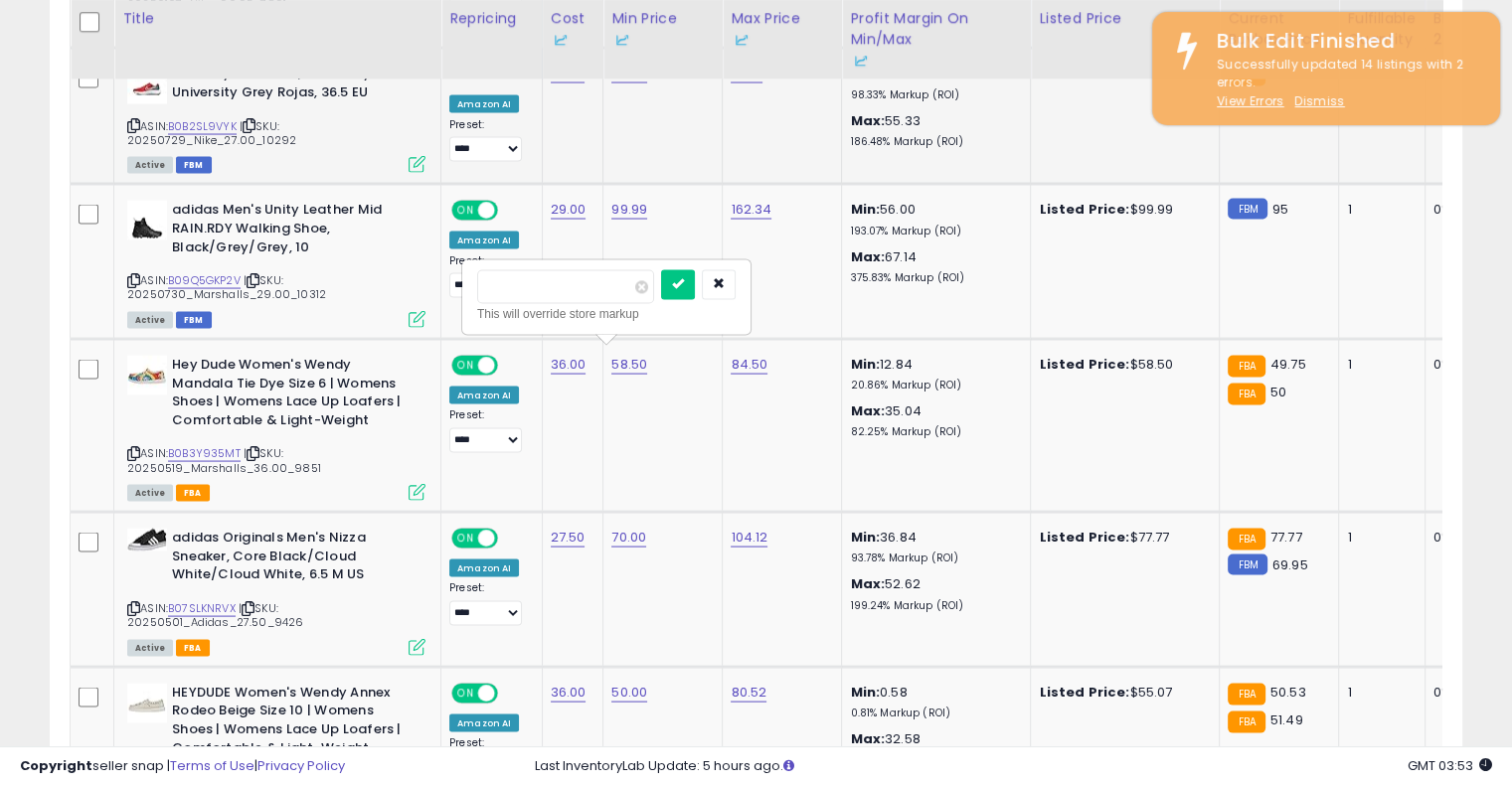 type on "**" 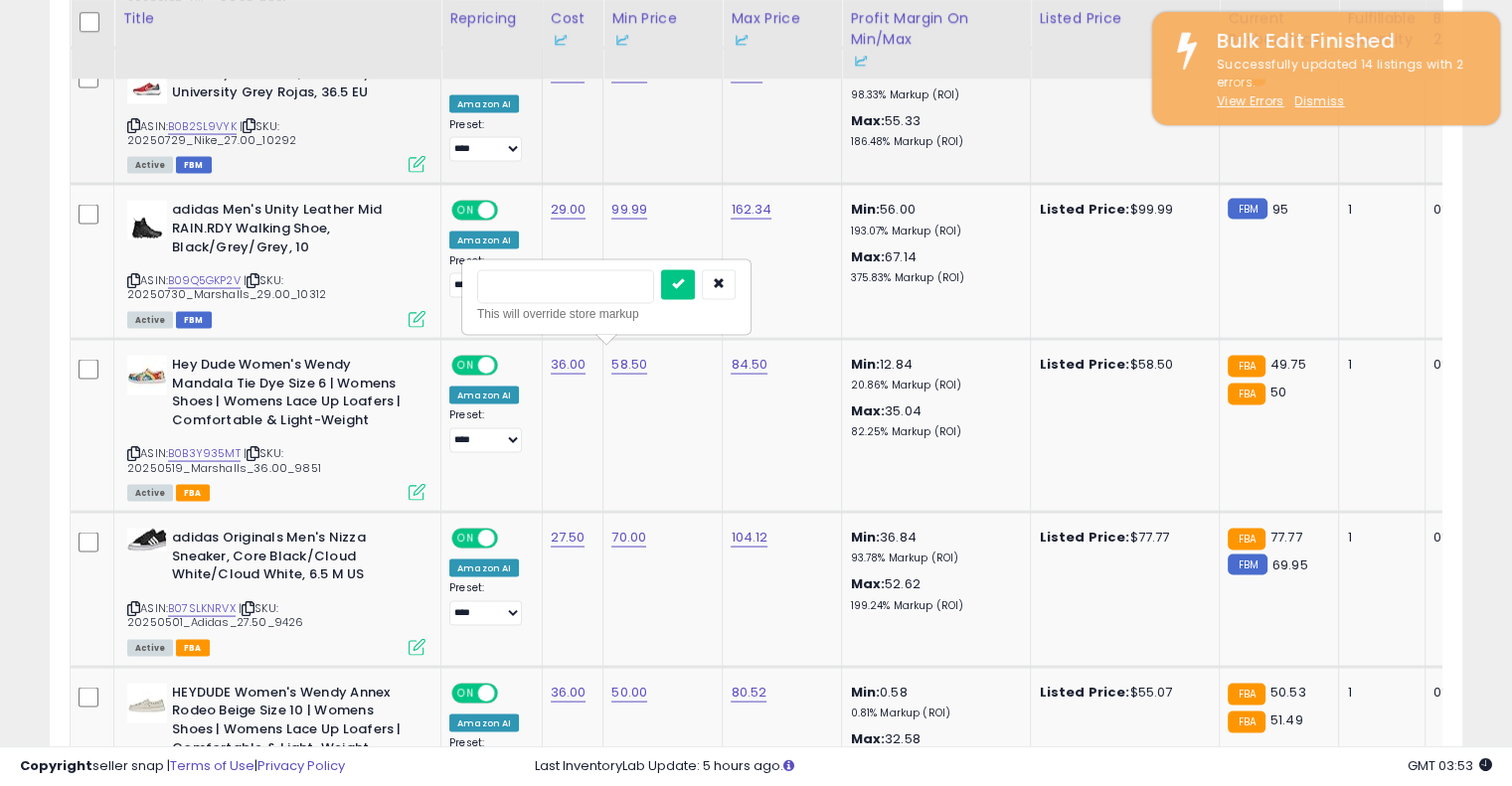 type on "**" 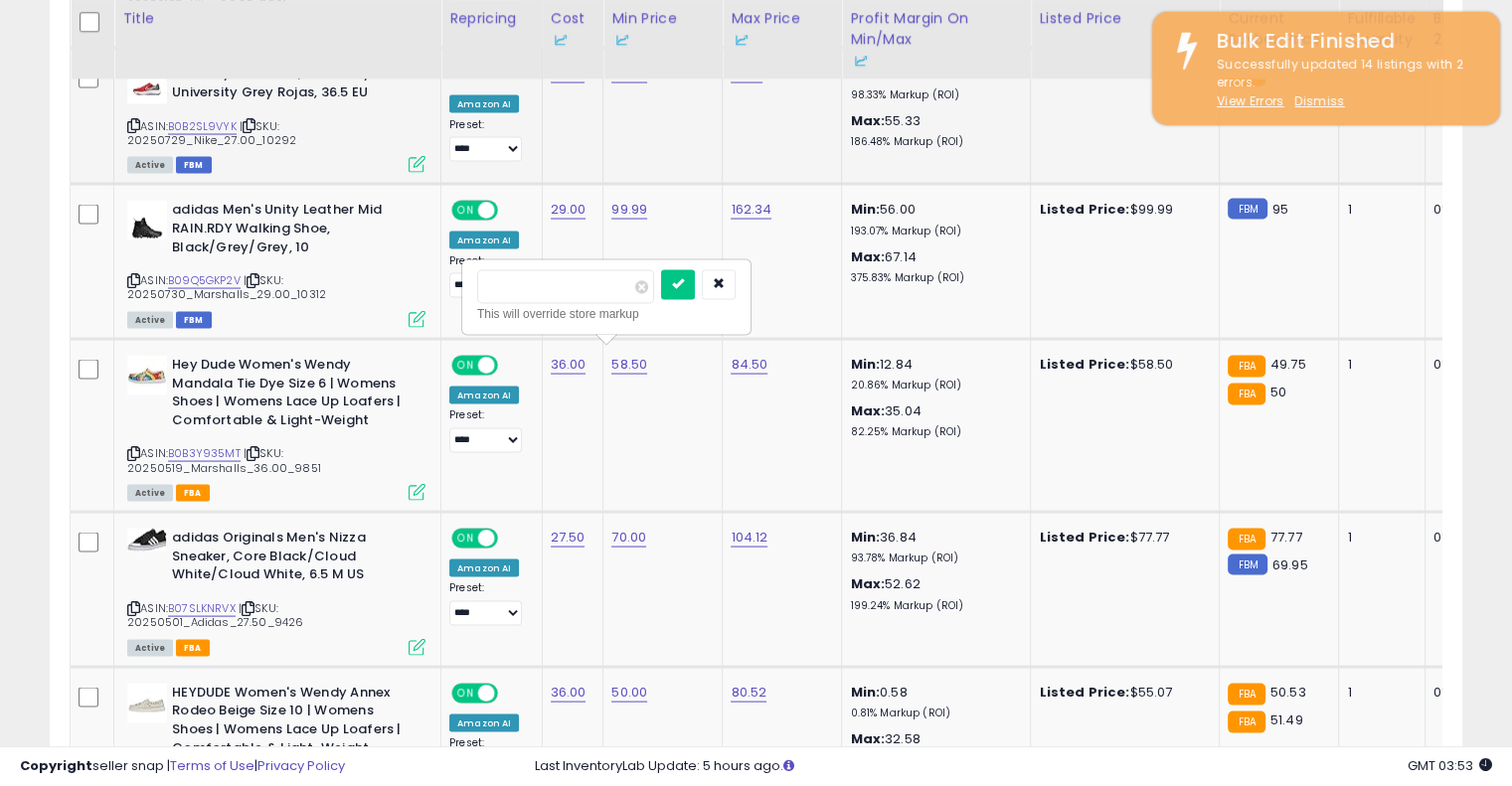 click at bounding box center (678, 285) 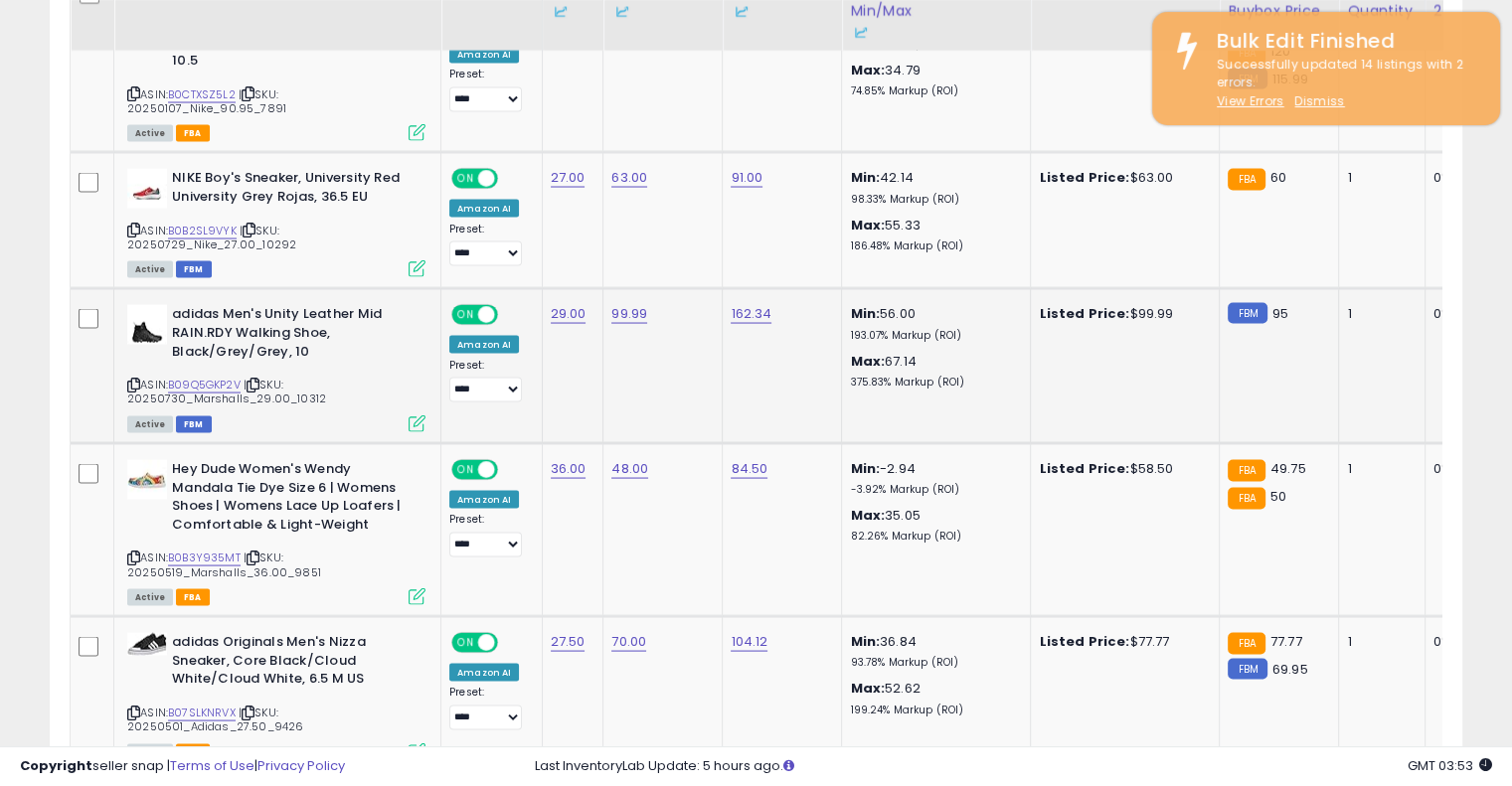scroll, scrollTop: 3729, scrollLeft: 0, axis: vertical 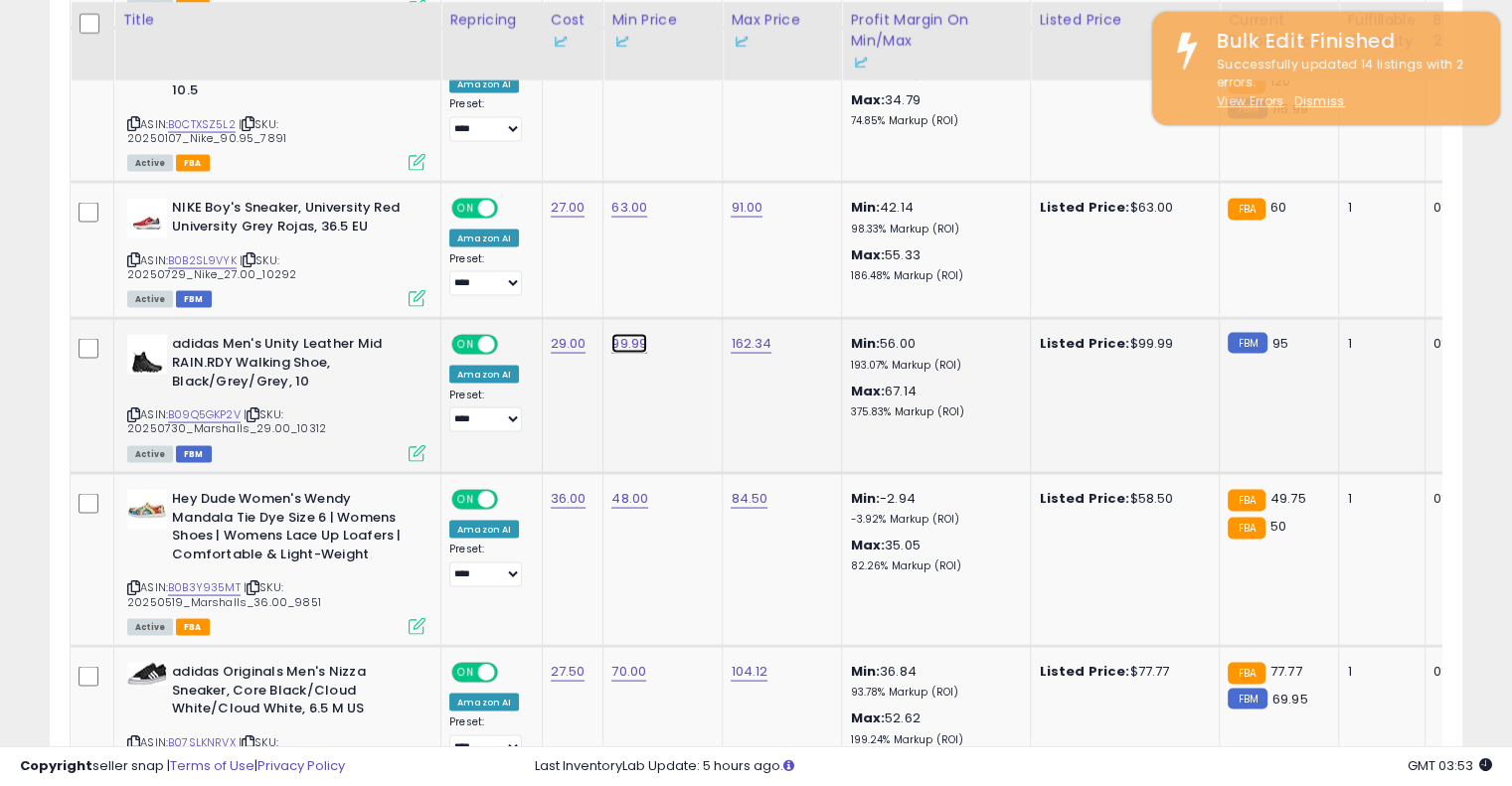 click on "99.99" at bounding box center (629, -2662) 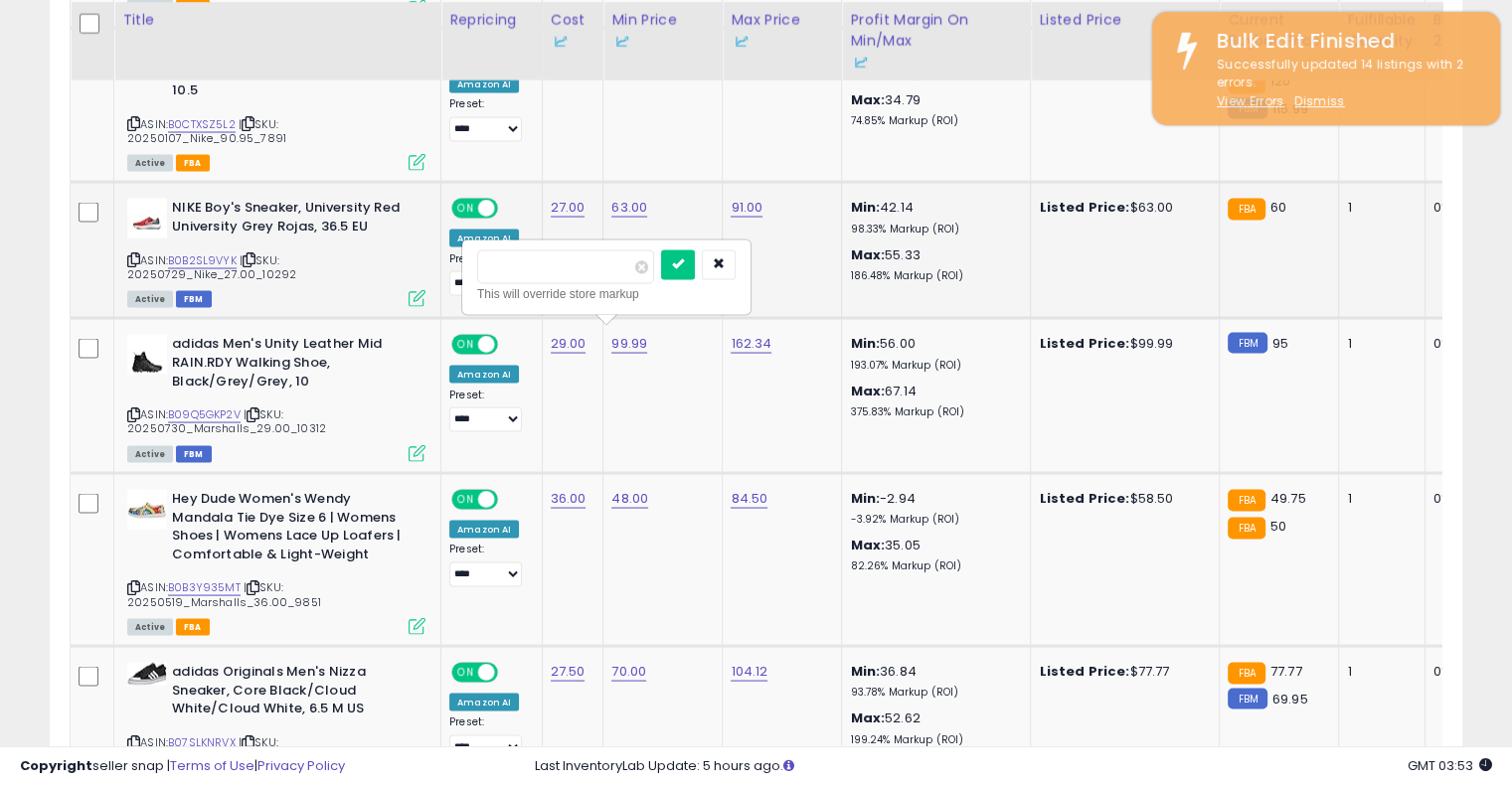 drag, startPoint x: 570, startPoint y: 266, endPoint x: 410, endPoint y: 233, distance: 163.3677 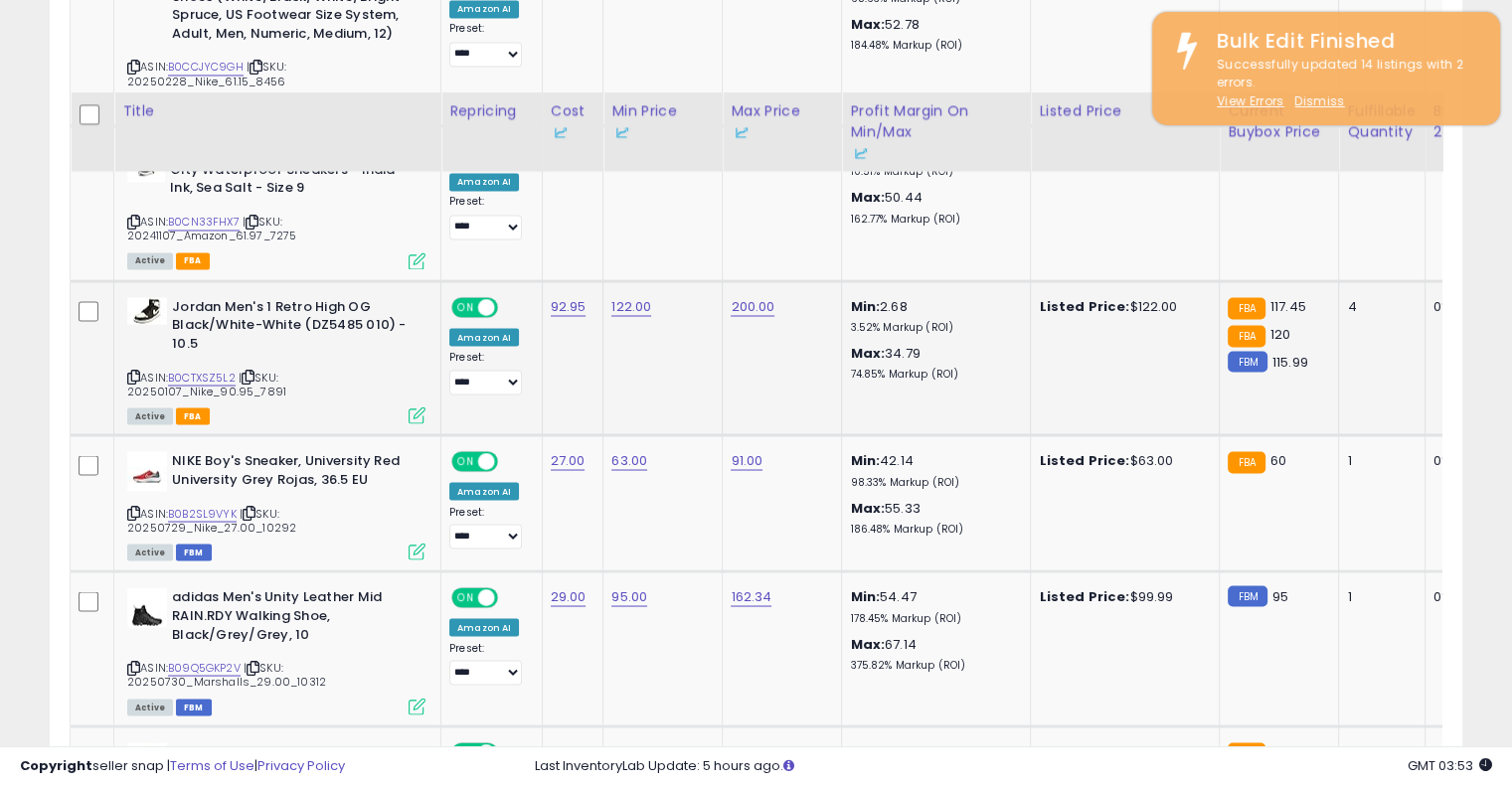 scroll, scrollTop: 3465, scrollLeft: 0, axis: vertical 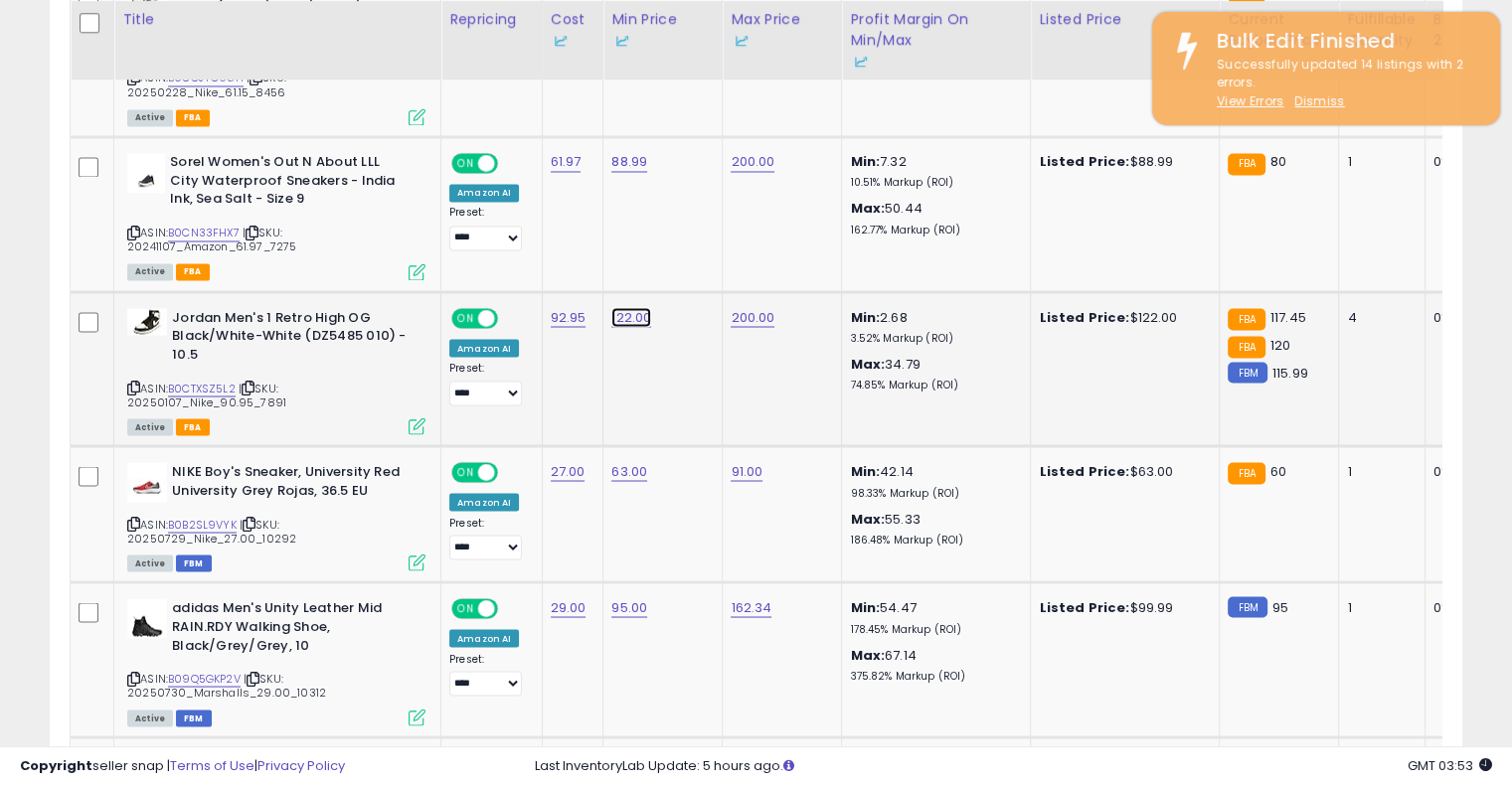 click on "122.00" at bounding box center [629, -2398] 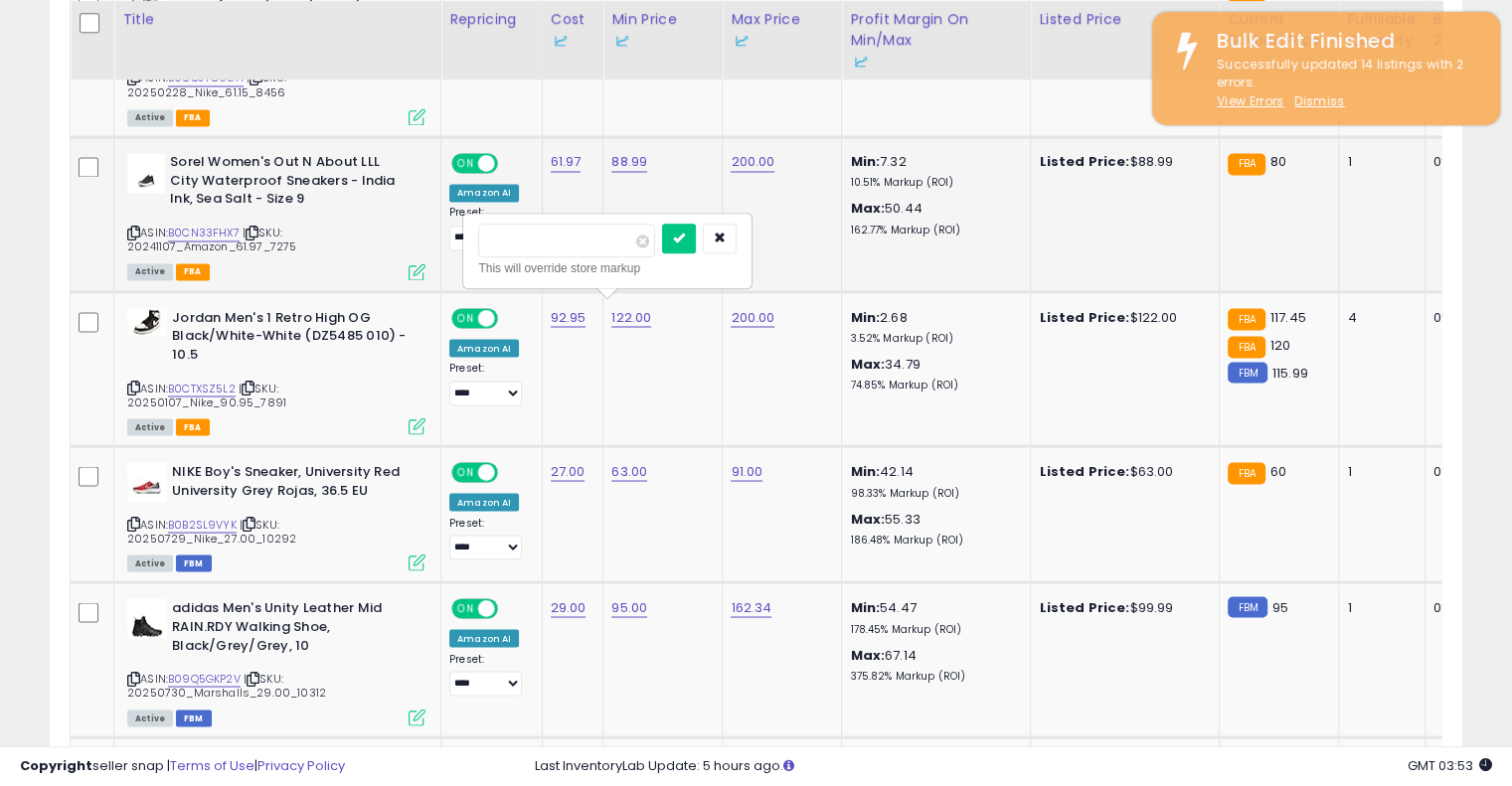click on "**********" at bounding box center [1150, -376] 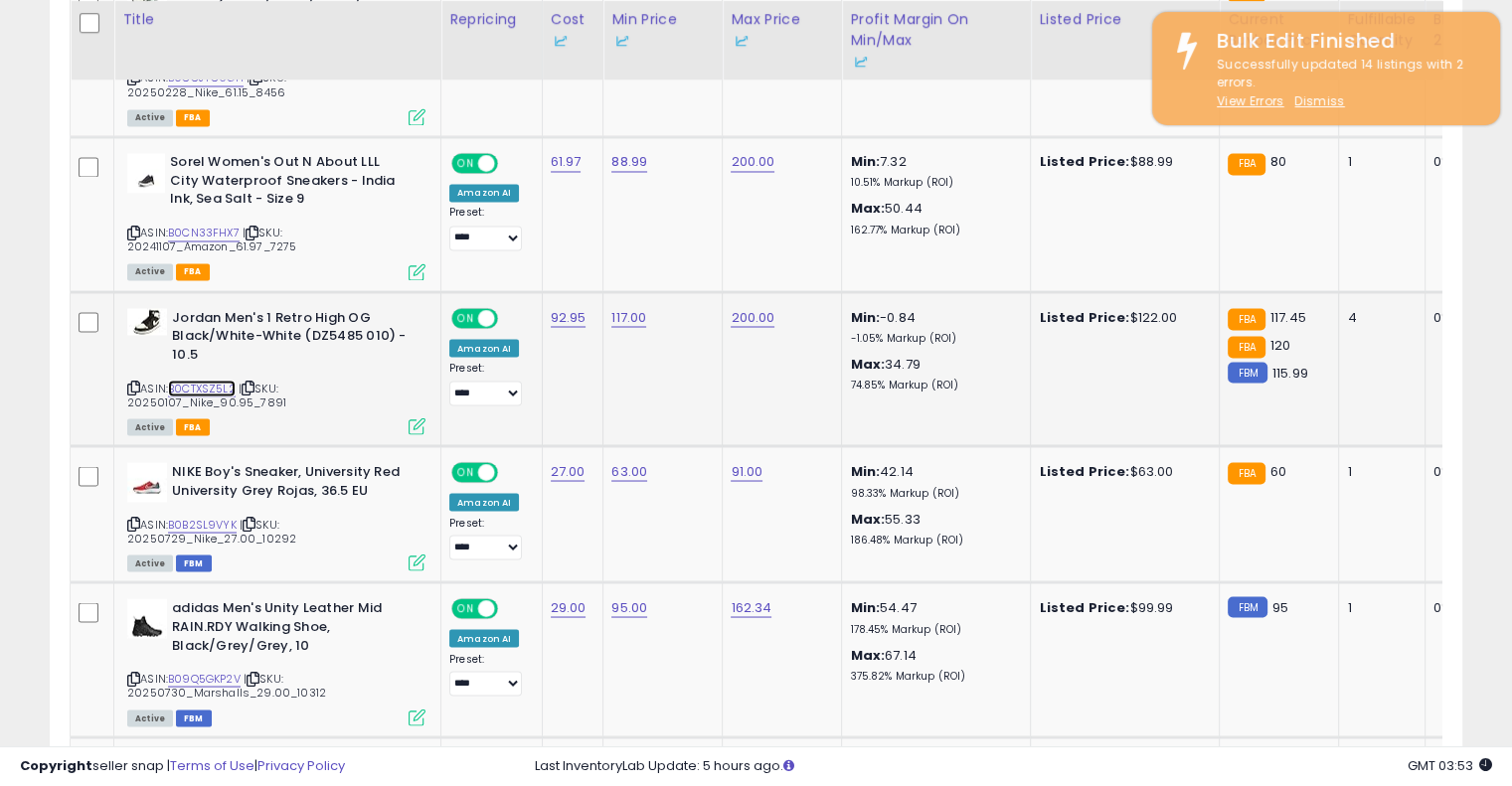 click on "B0CTXSZ5L2" at bounding box center (202, 388) 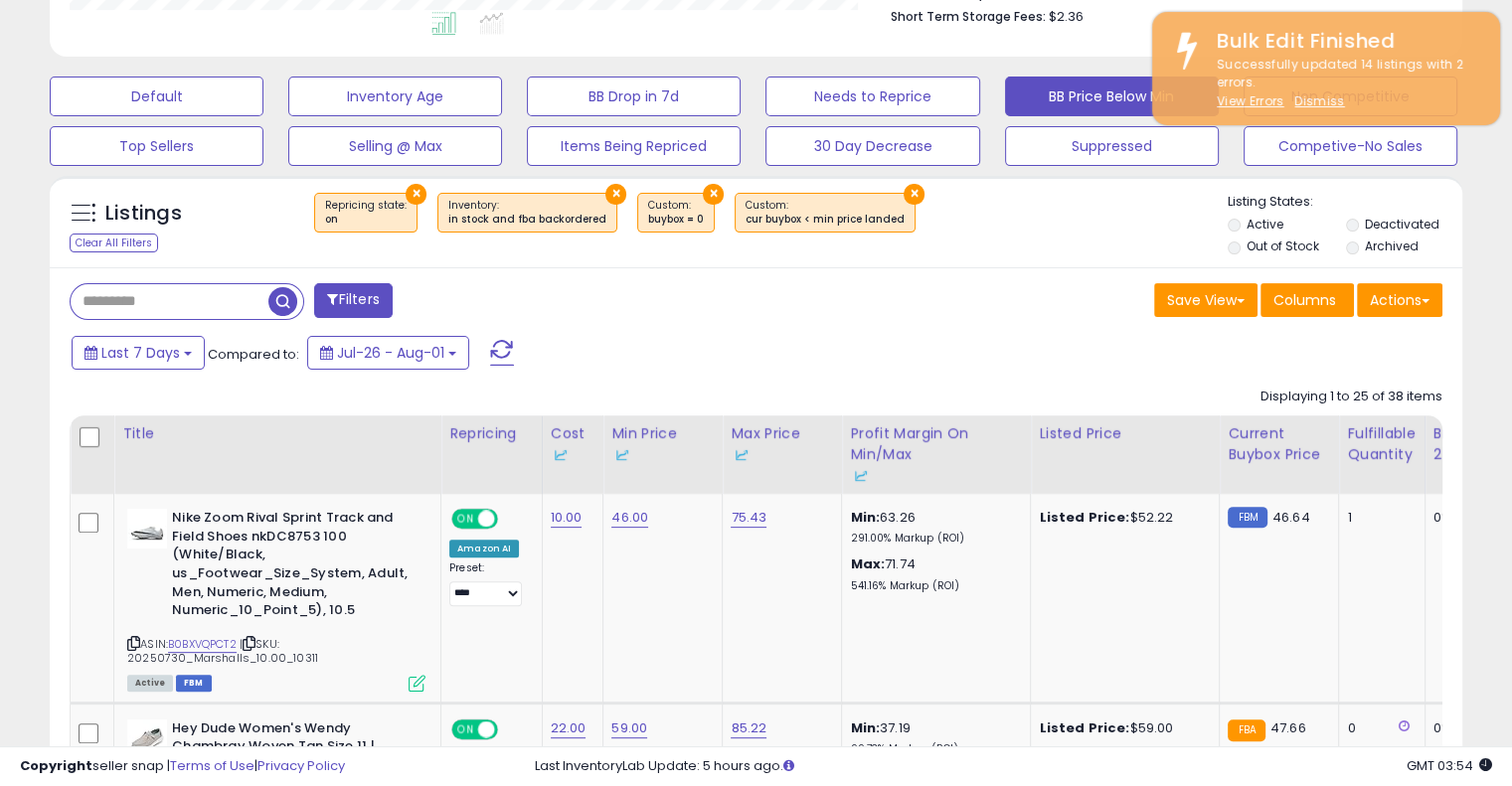scroll, scrollTop: 0, scrollLeft: 0, axis: both 